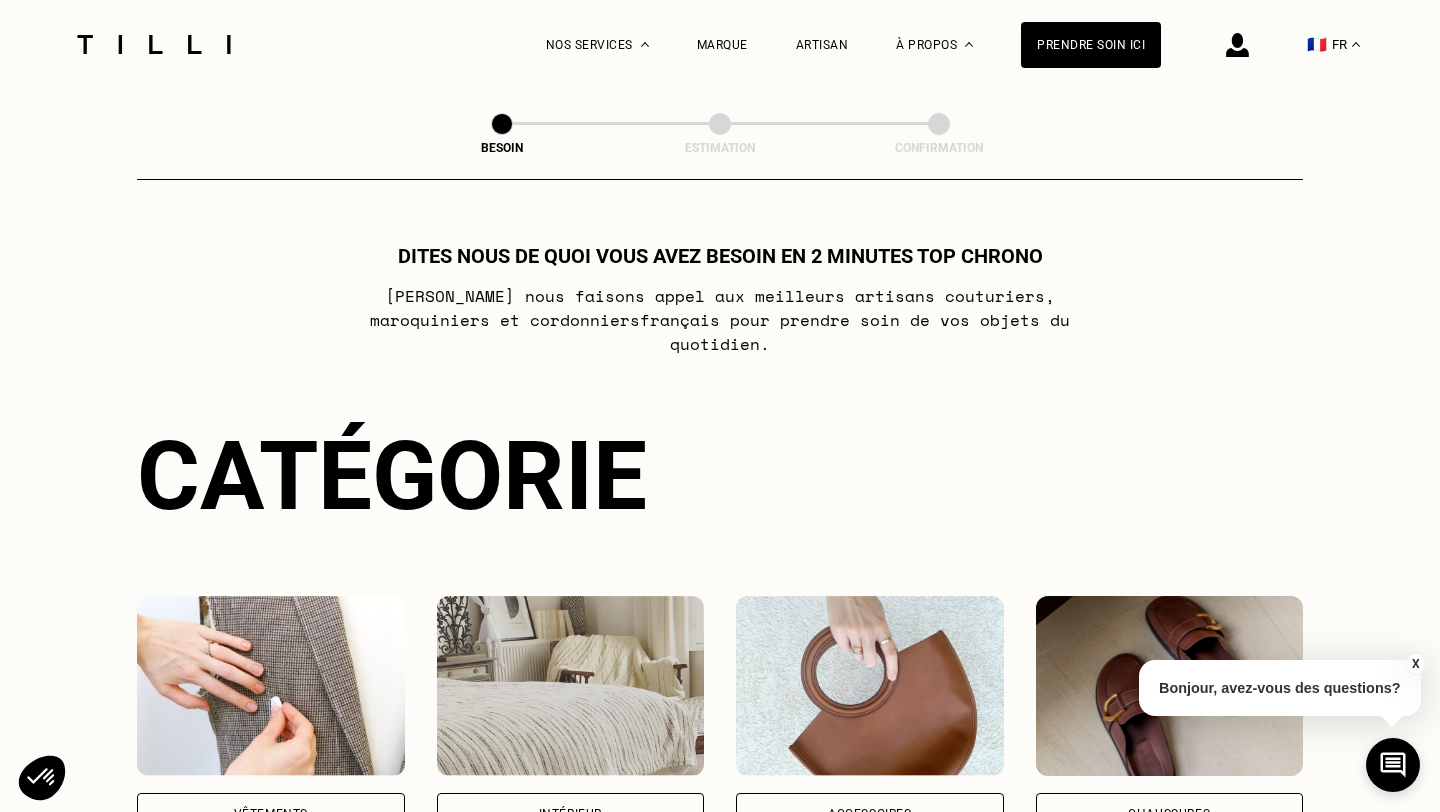 scroll, scrollTop: 274, scrollLeft: 0, axis: vertical 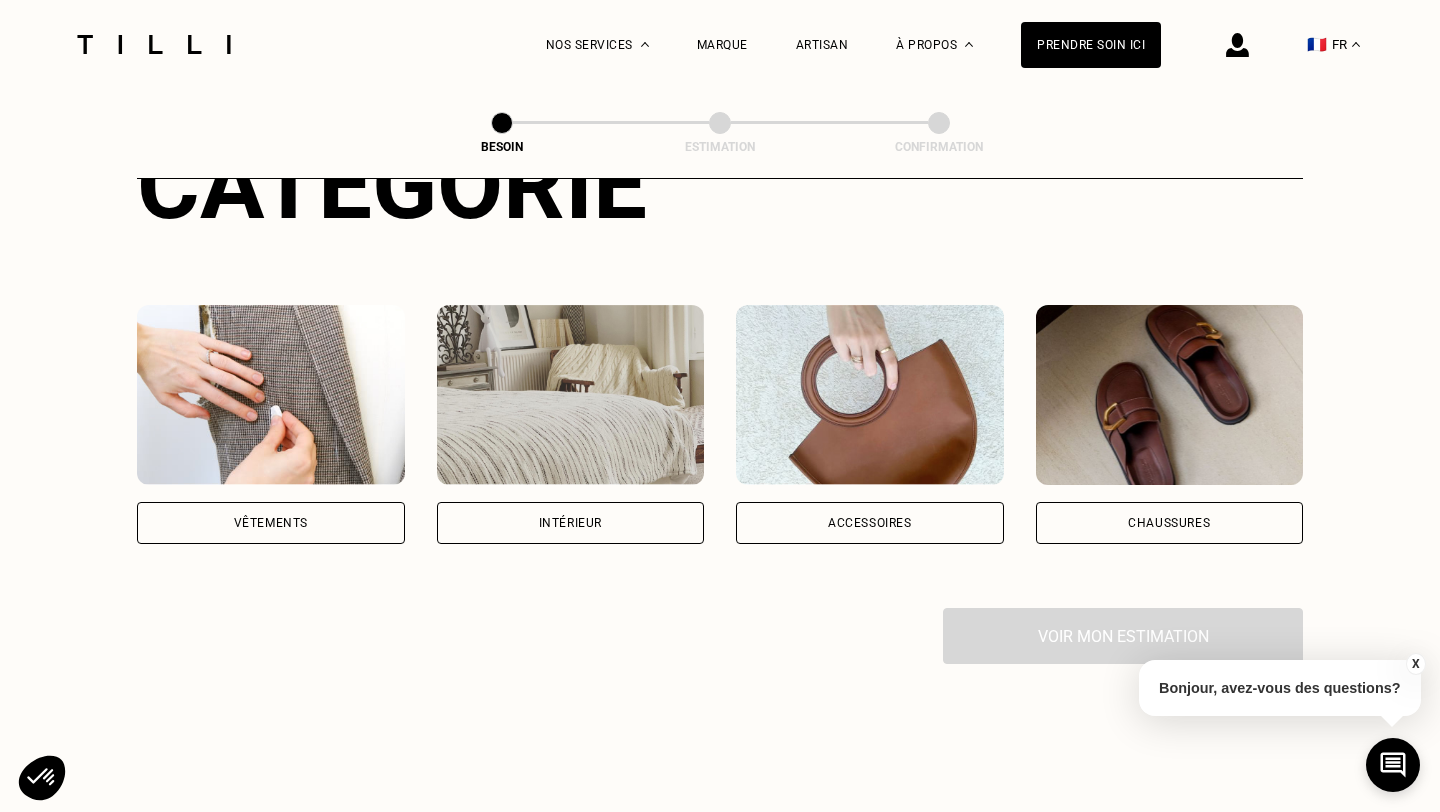 click on "Vêtements" at bounding box center (271, 523) 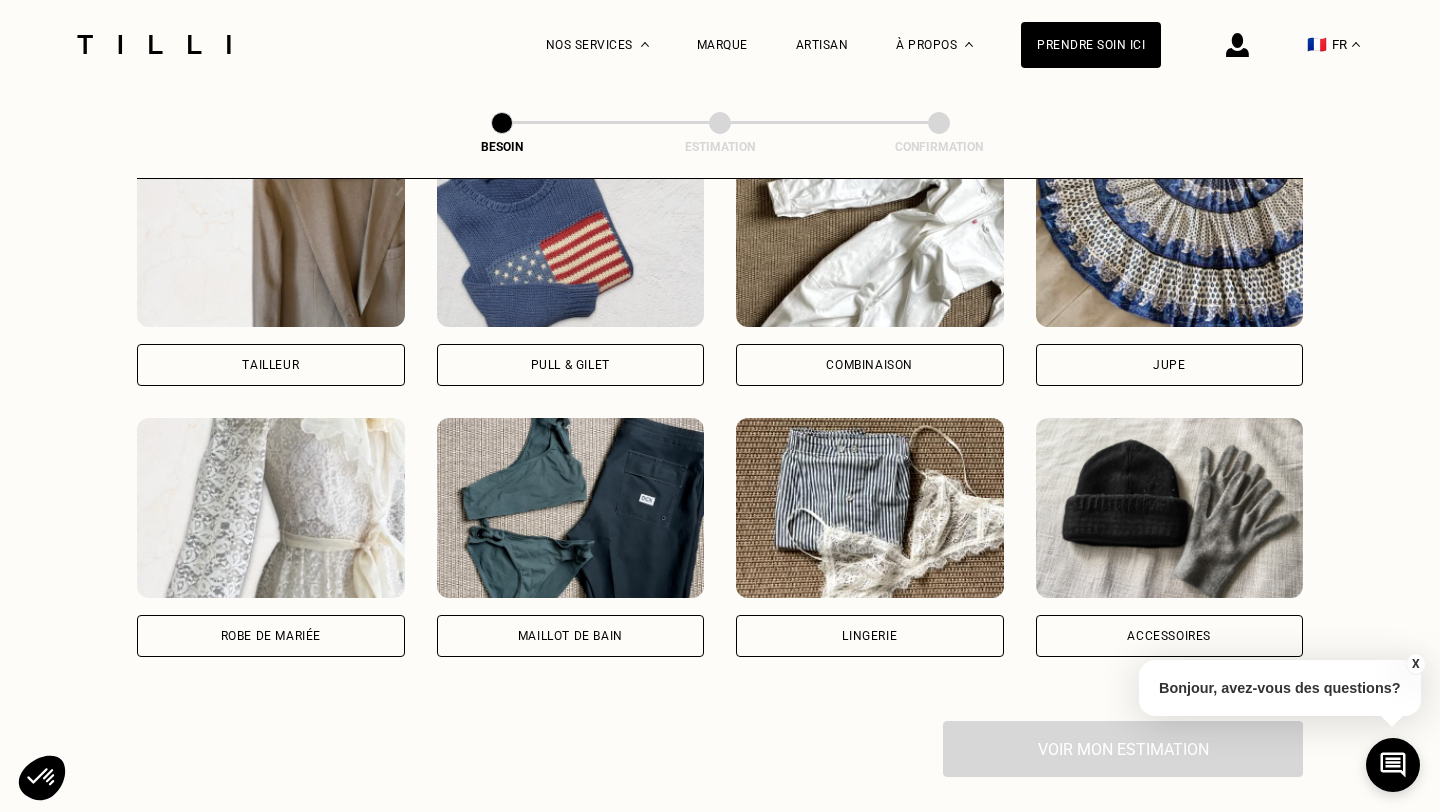 scroll, scrollTop: 1262, scrollLeft: 0, axis: vertical 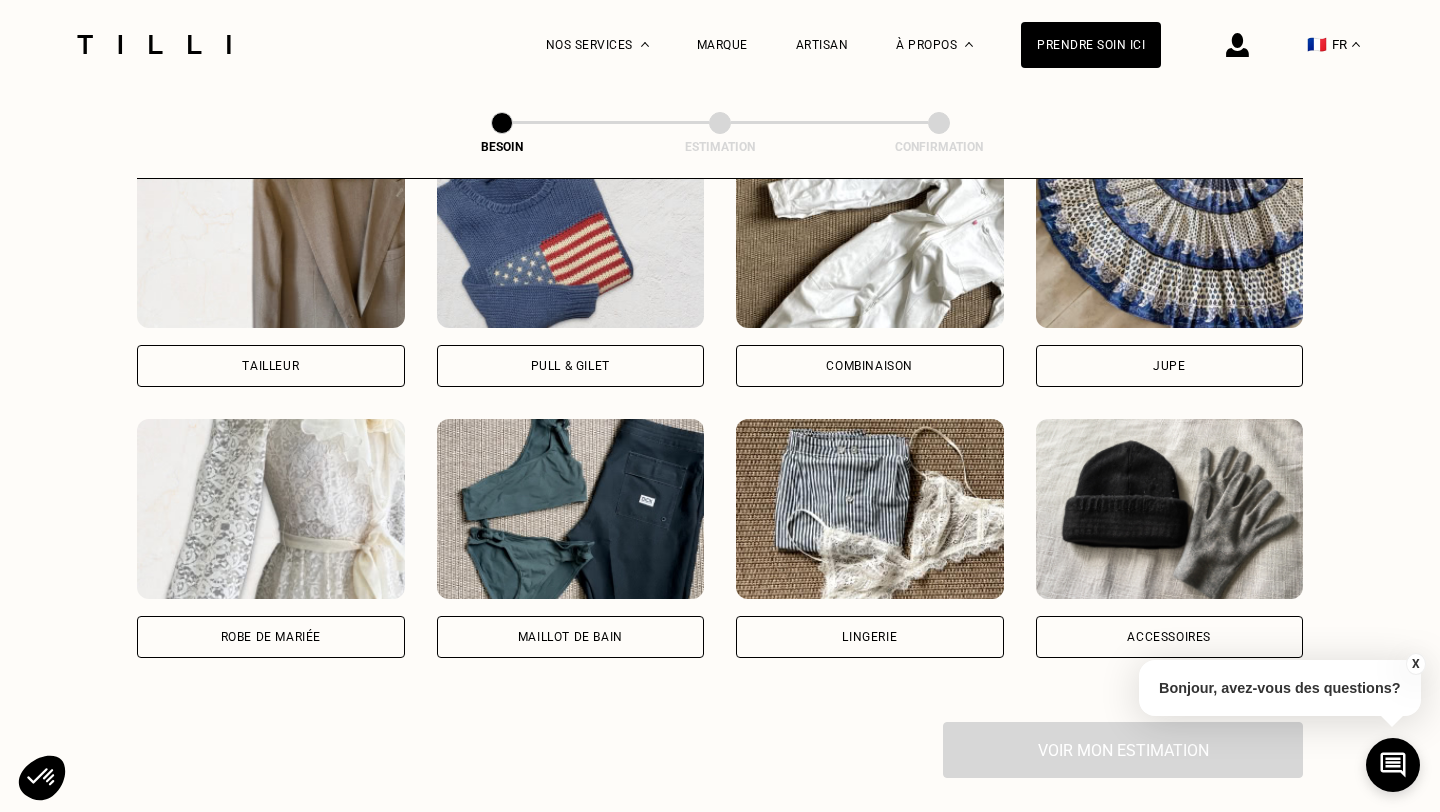 click on "Robe de mariée" at bounding box center (271, 637) 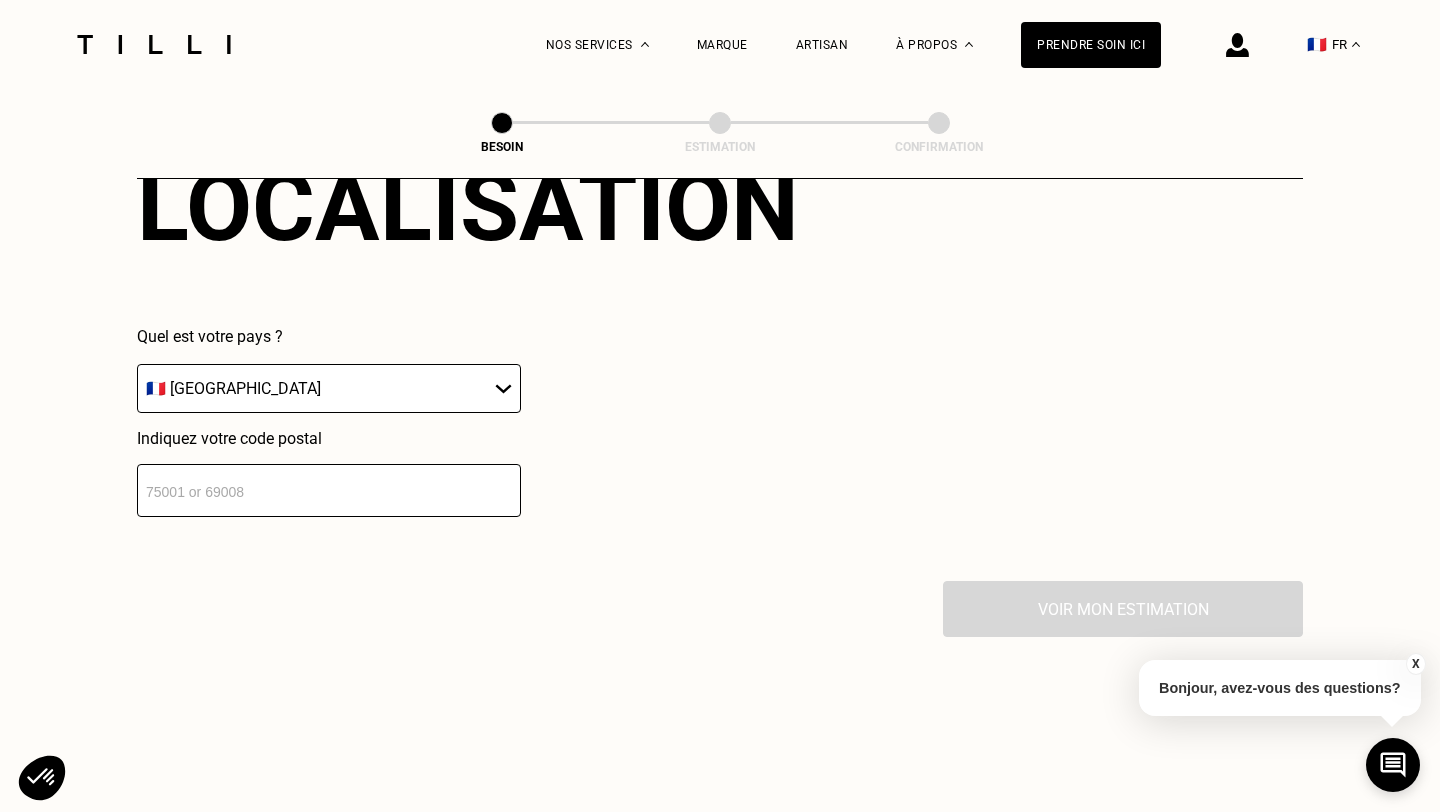 scroll, scrollTop: 1992, scrollLeft: 0, axis: vertical 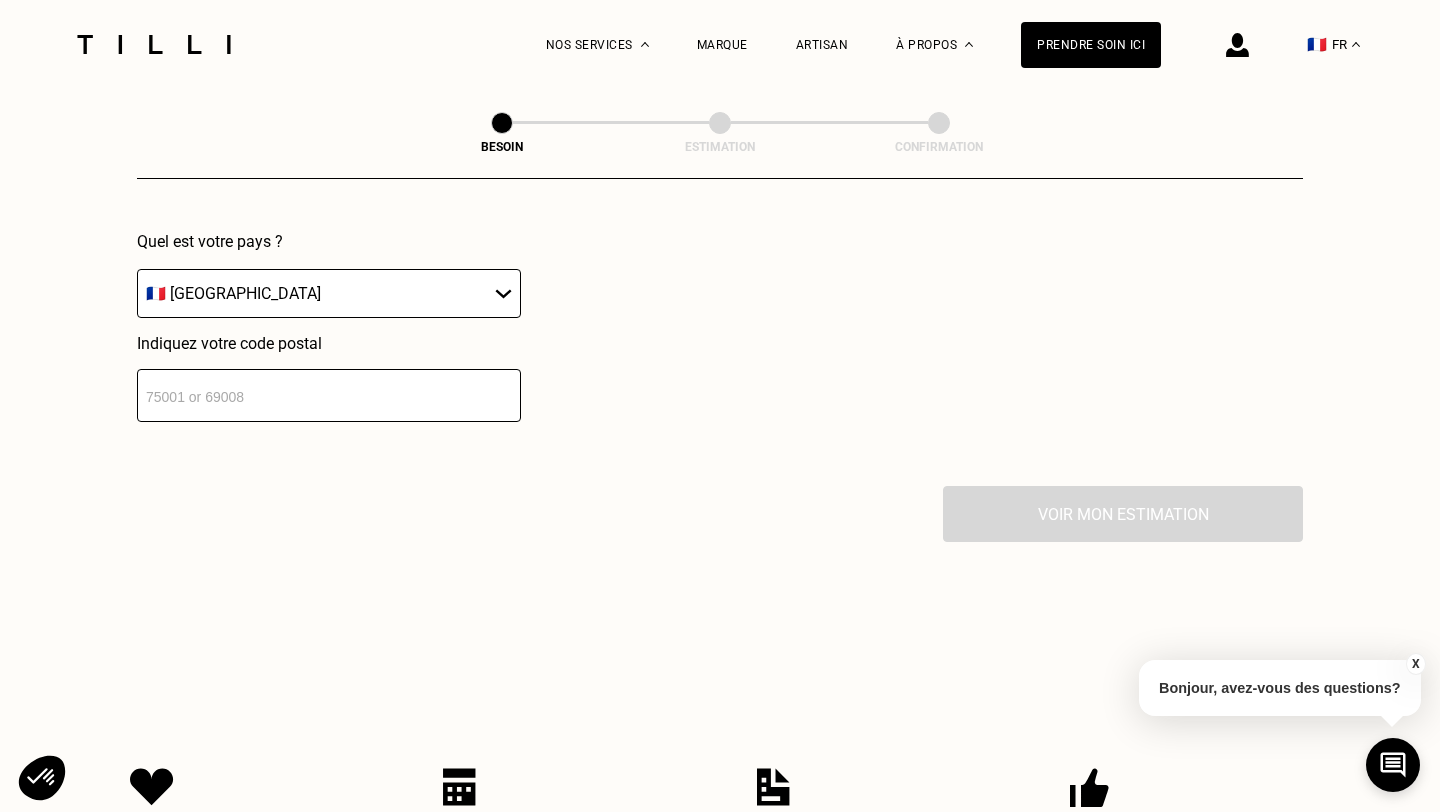click at bounding box center [329, 395] 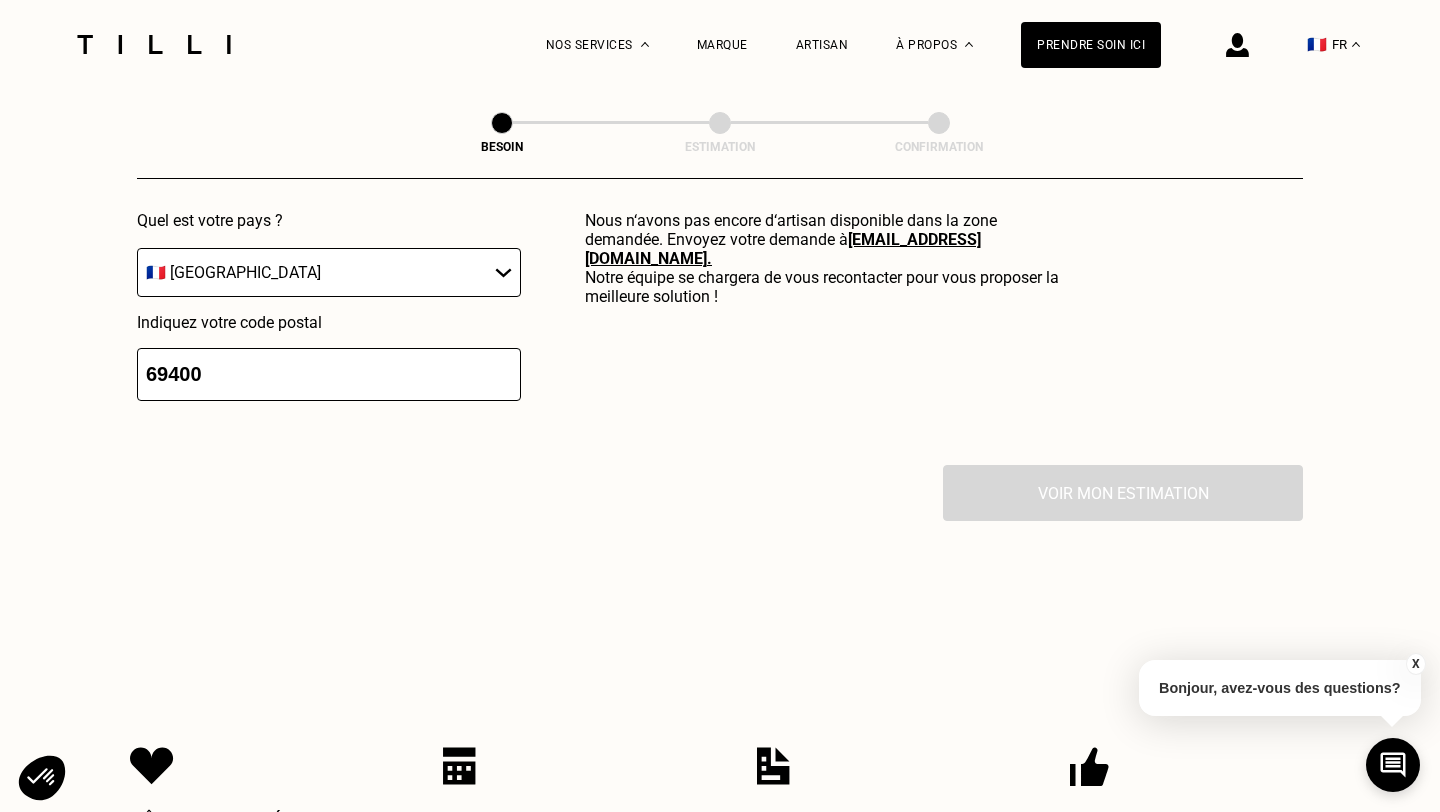 scroll, scrollTop: 2009, scrollLeft: 0, axis: vertical 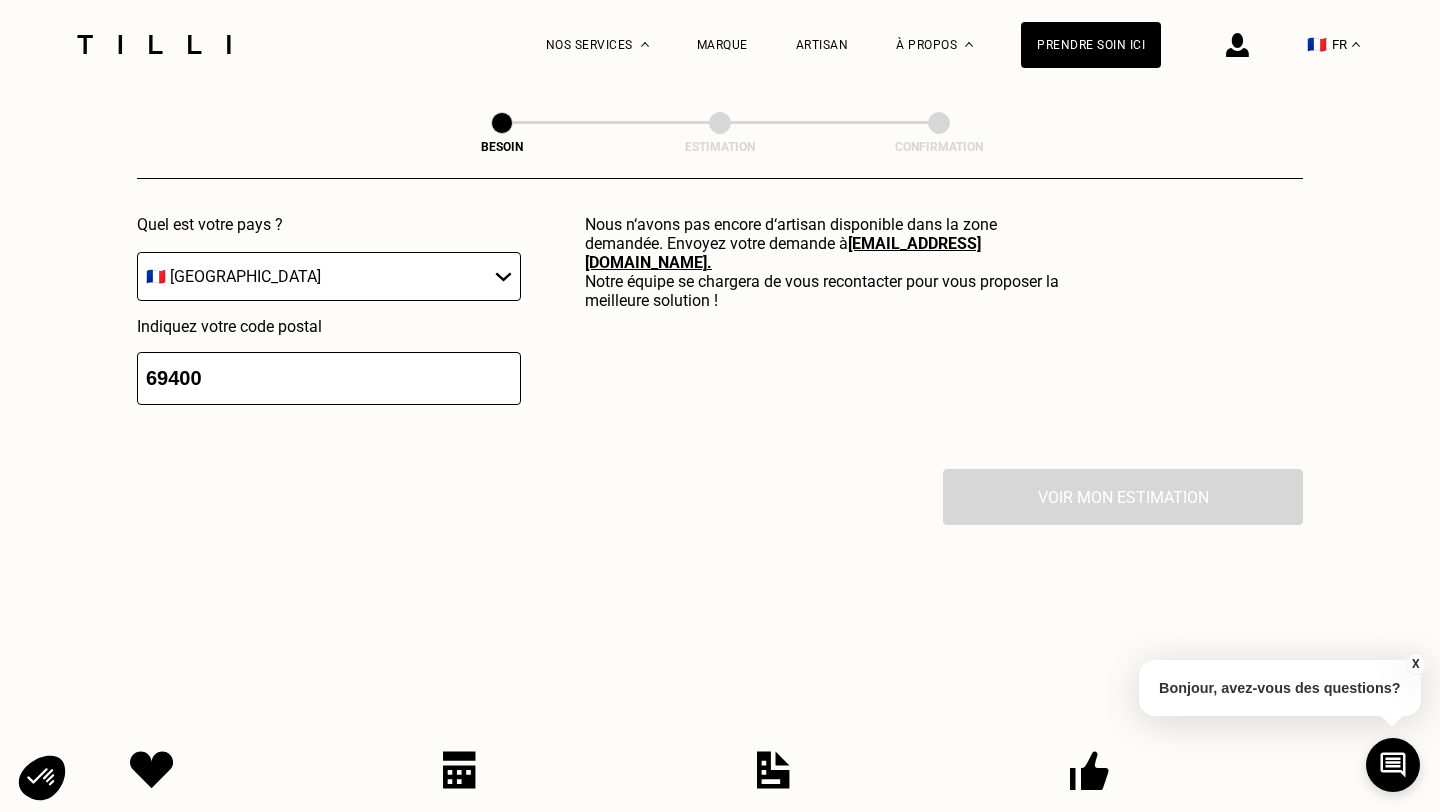 click on "69400" at bounding box center (329, 378) 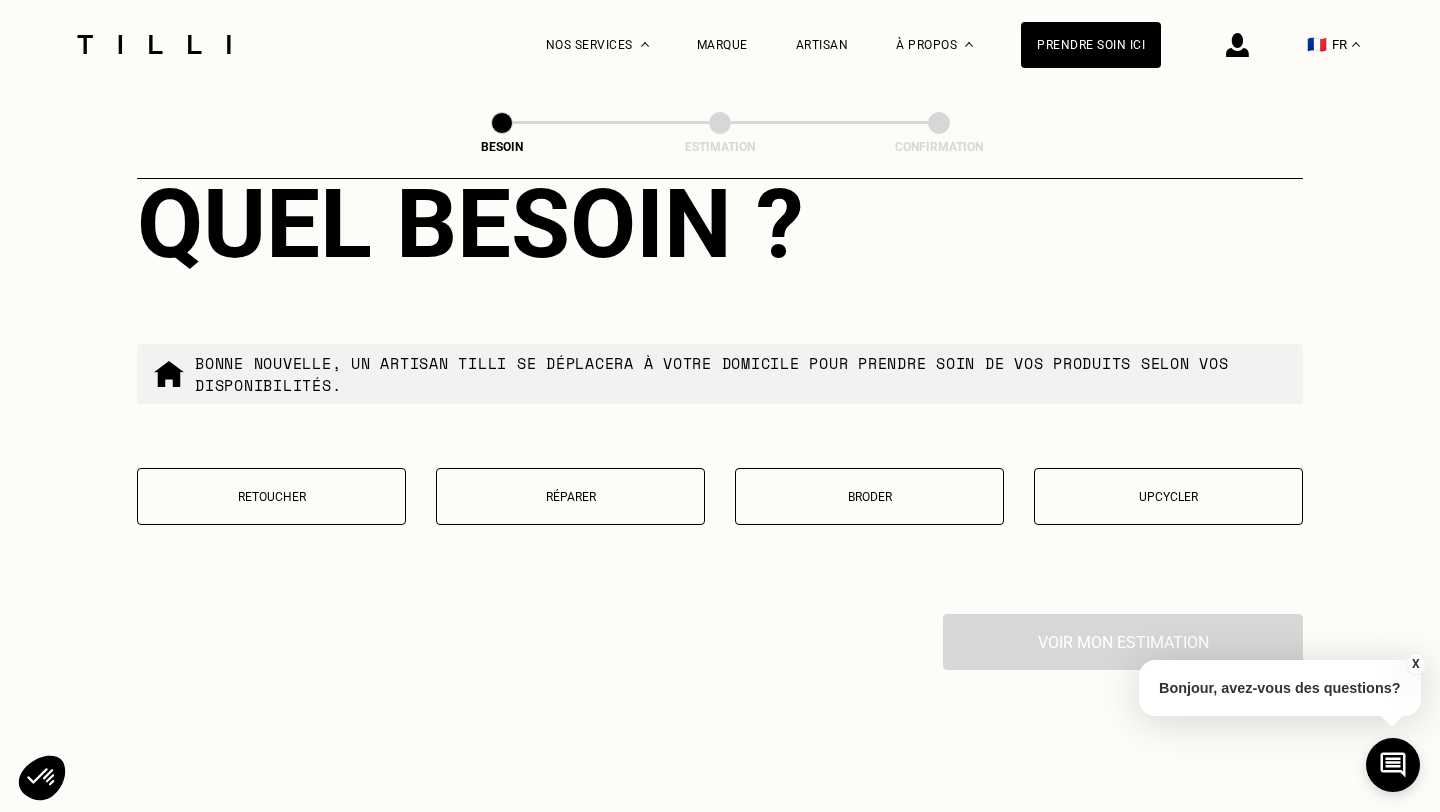 scroll, scrollTop: 2435, scrollLeft: 0, axis: vertical 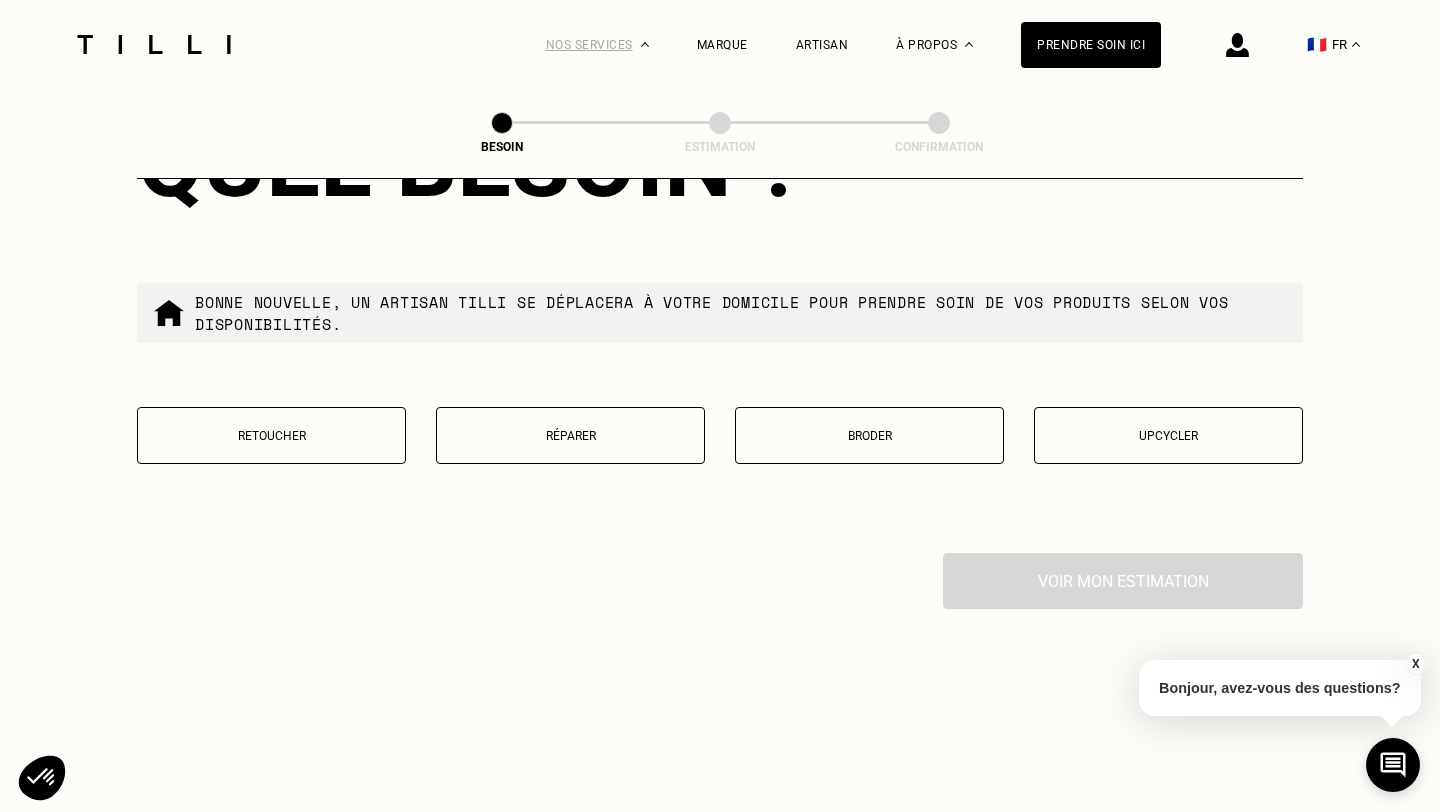 type on "69130" 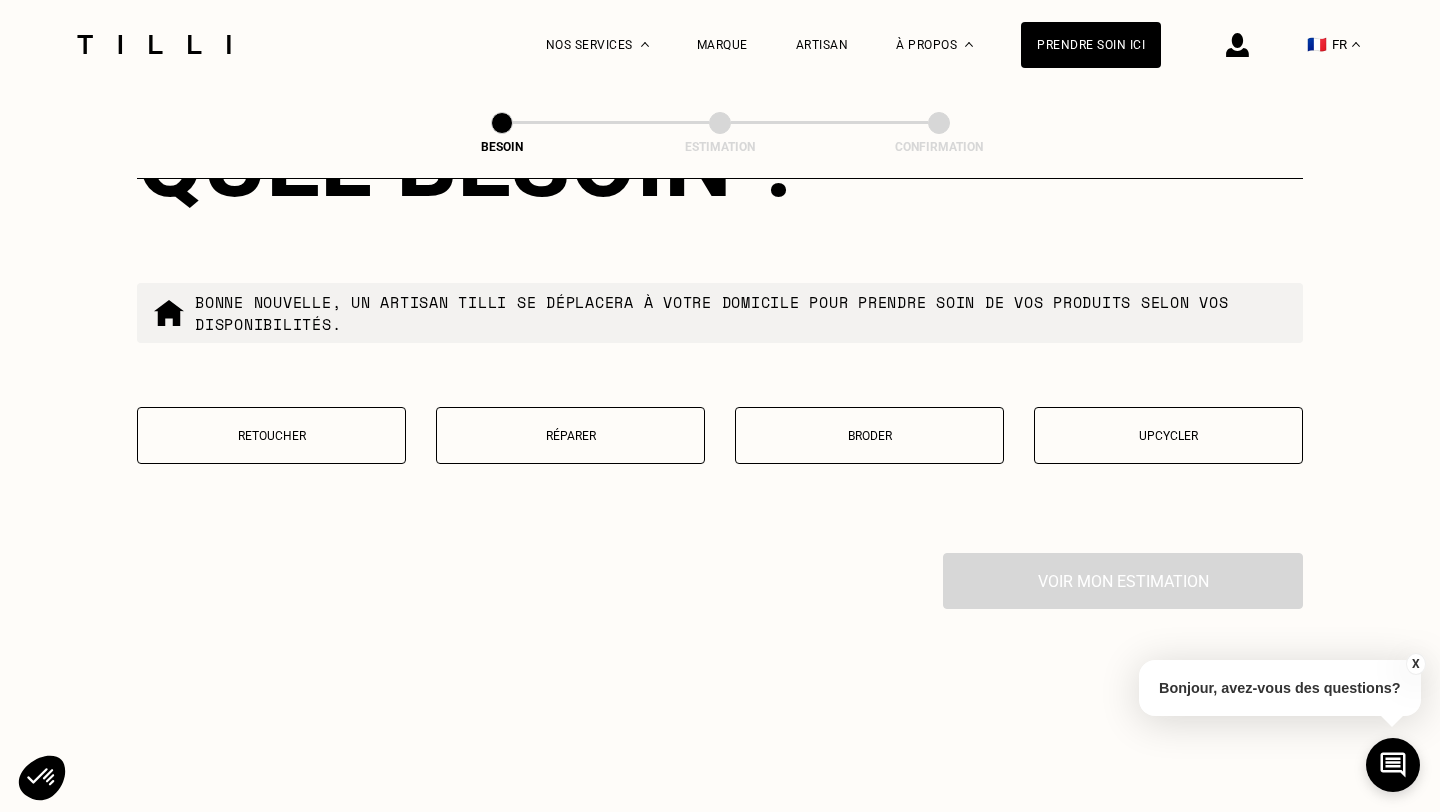 click on "Retoucher" at bounding box center [271, 436] 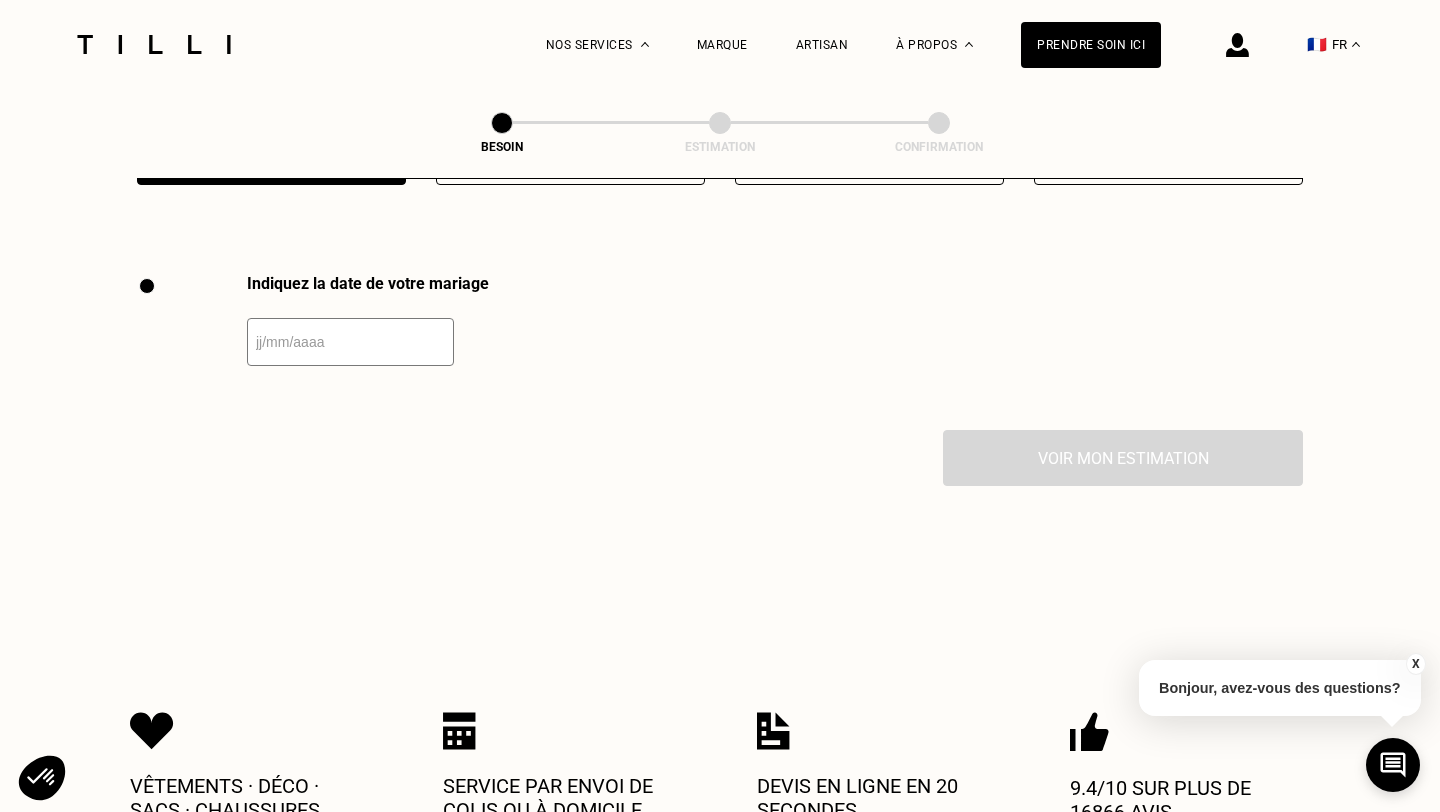 scroll, scrollTop: 2693, scrollLeft: 0, axis: vertical 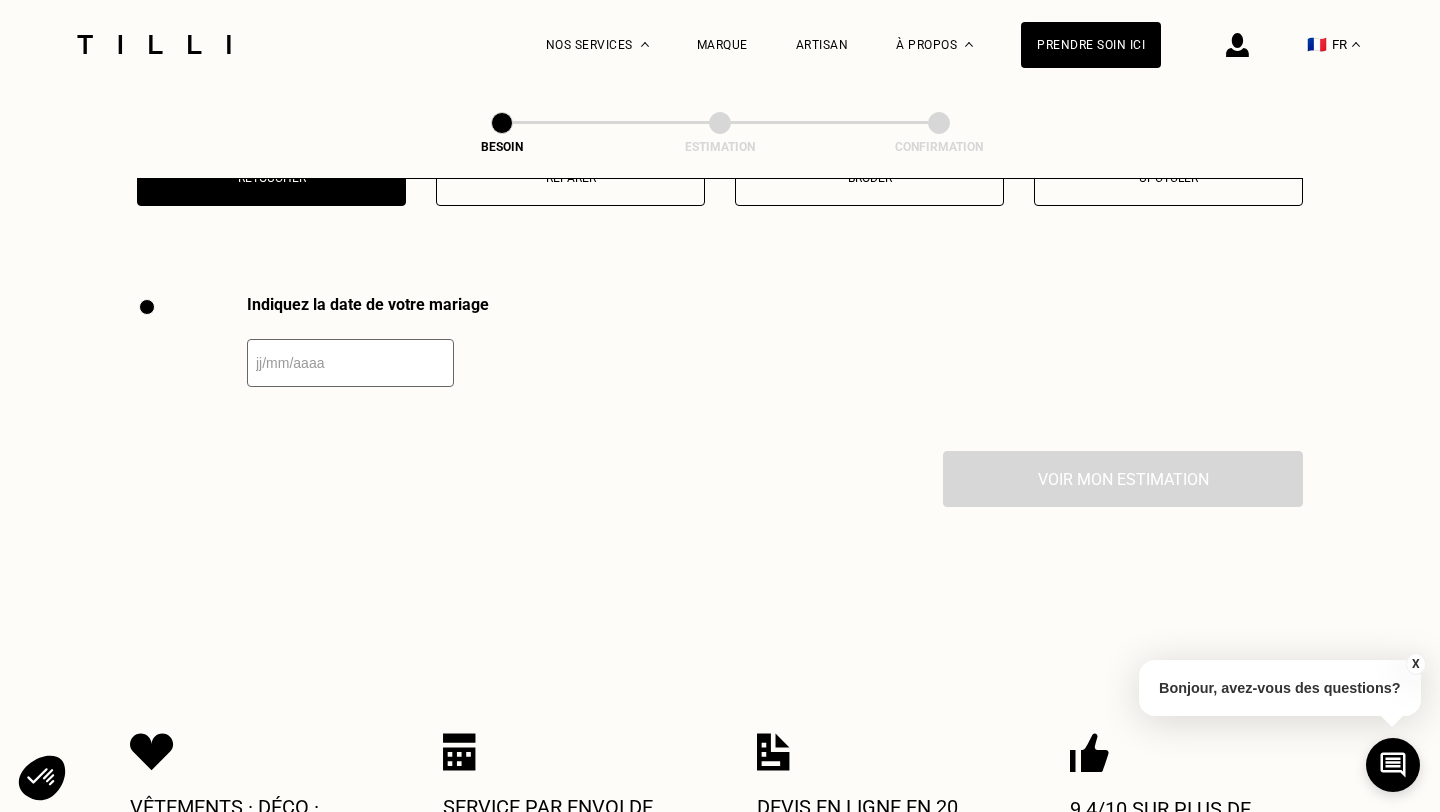 click at bounding box center [350, 363] 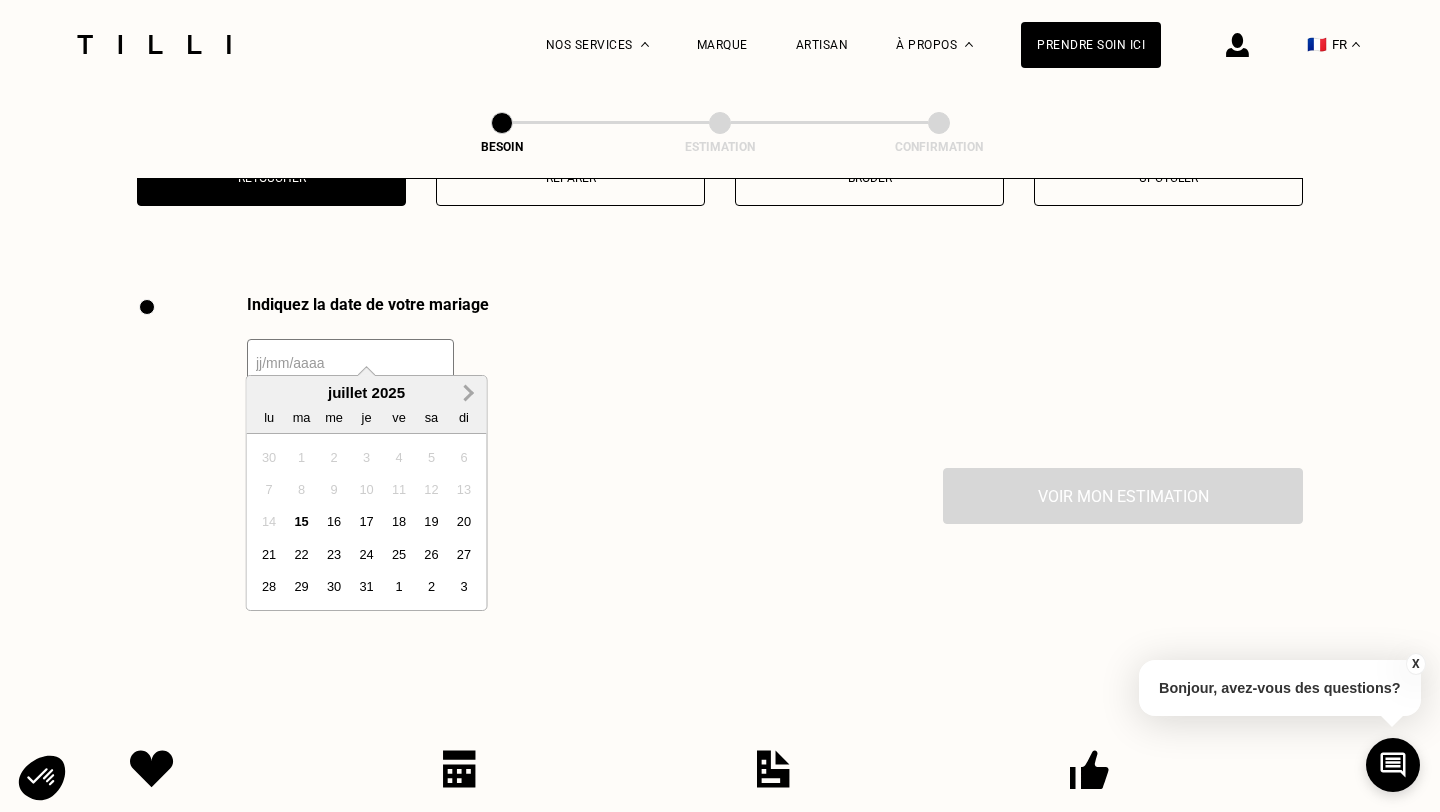 click on "Next Month" at bounding box center [467, 393] 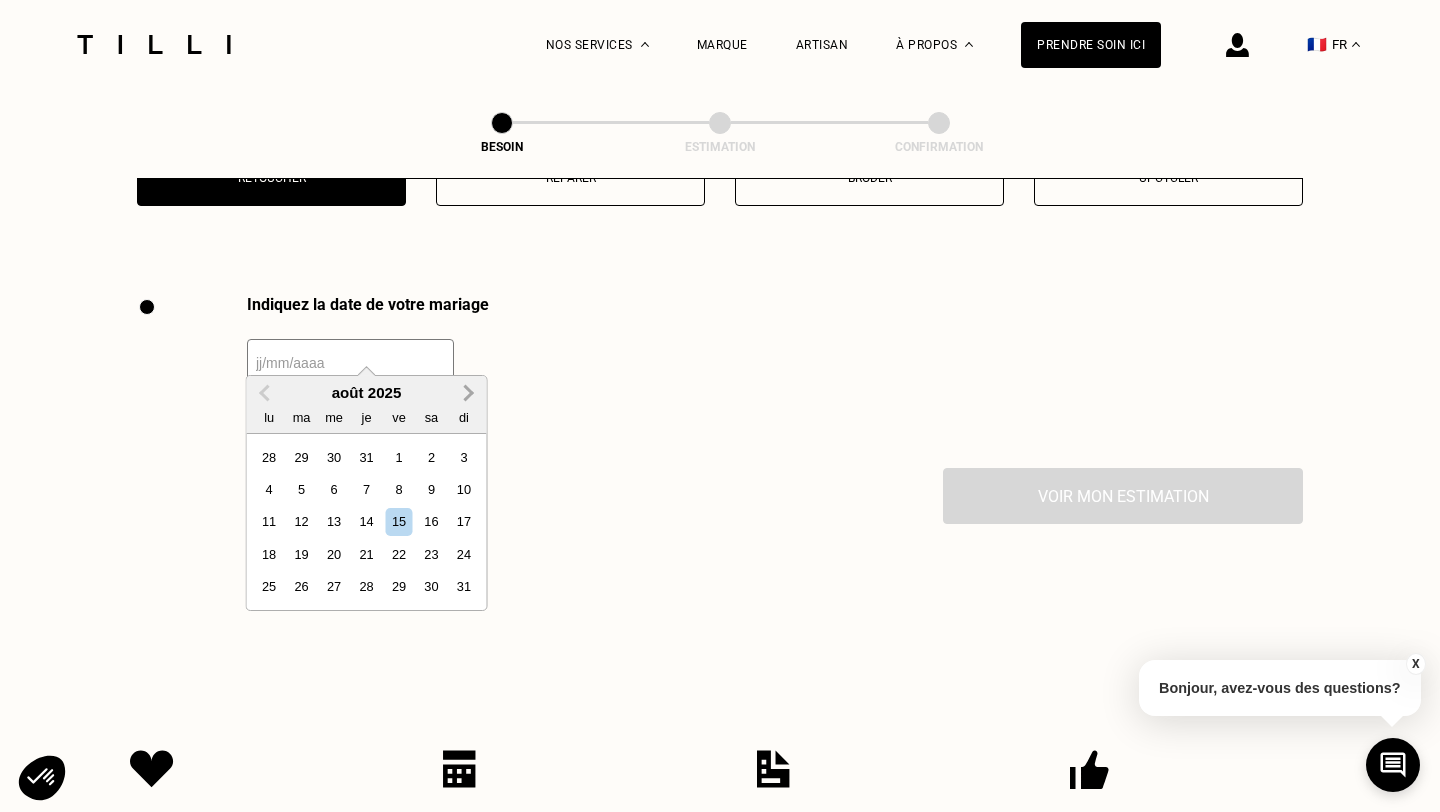 click on "Next Month" at bounding box center (467, 393) 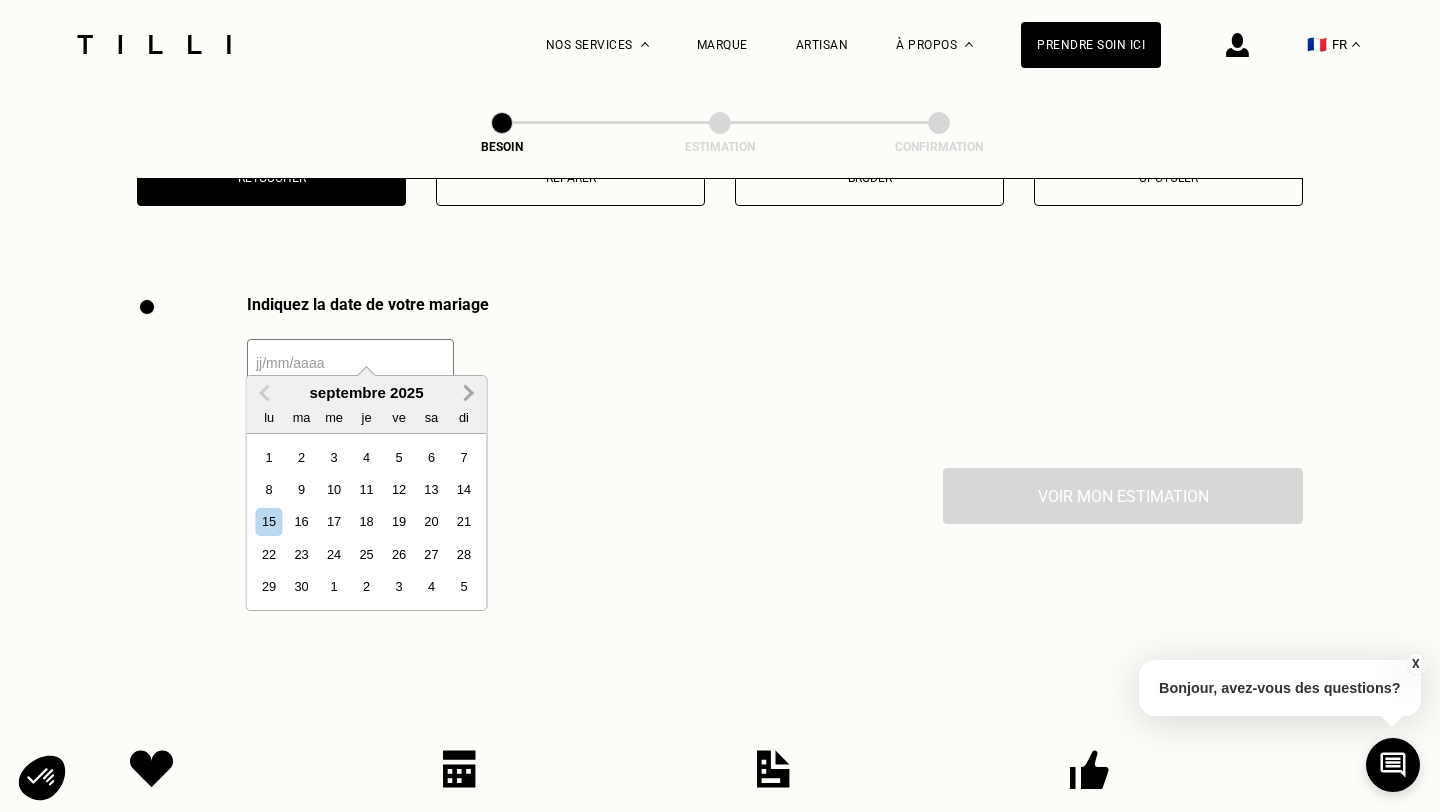 click on "Next Month" at bounding box center [467, 393] 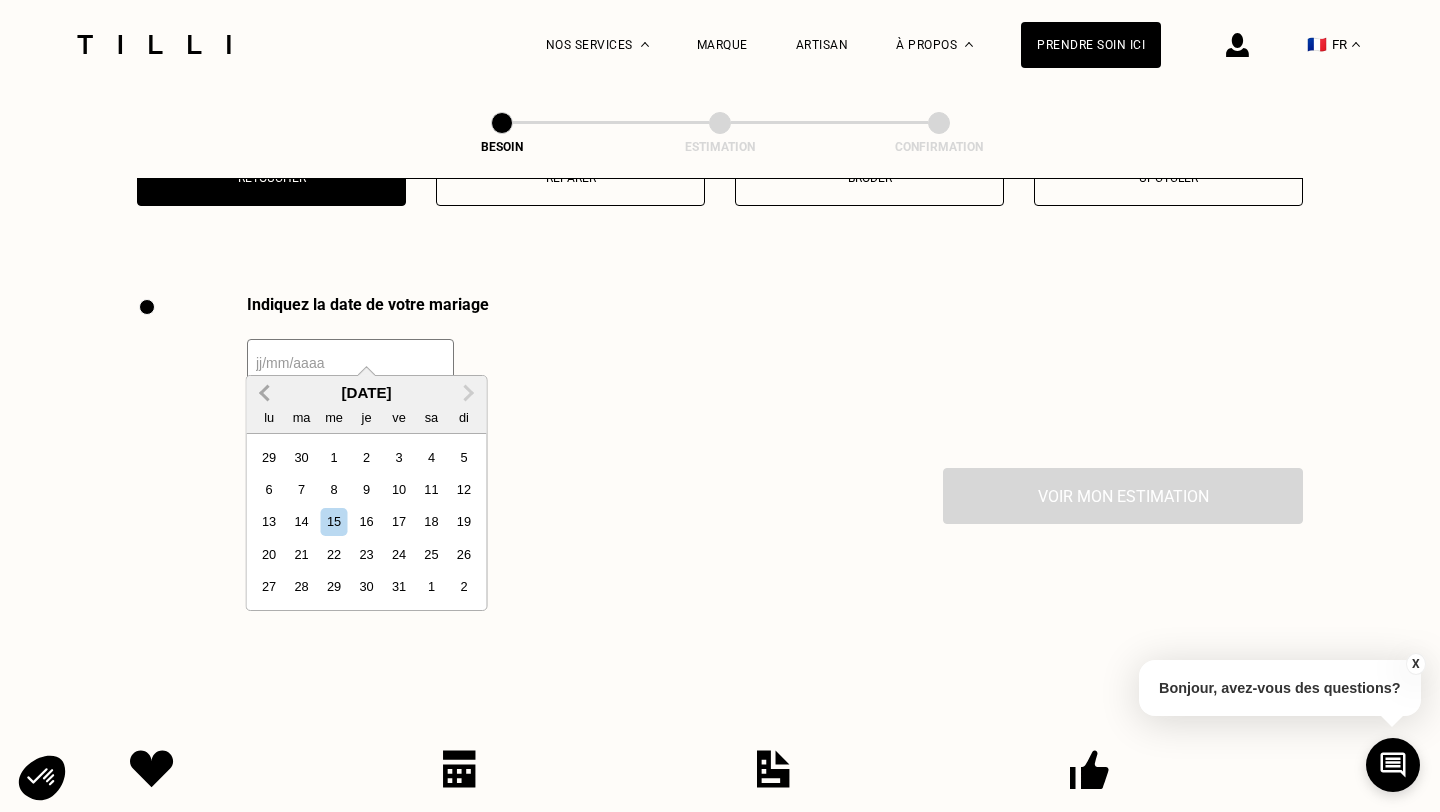 click on "Previous Month" at bounding box center (265, 394) 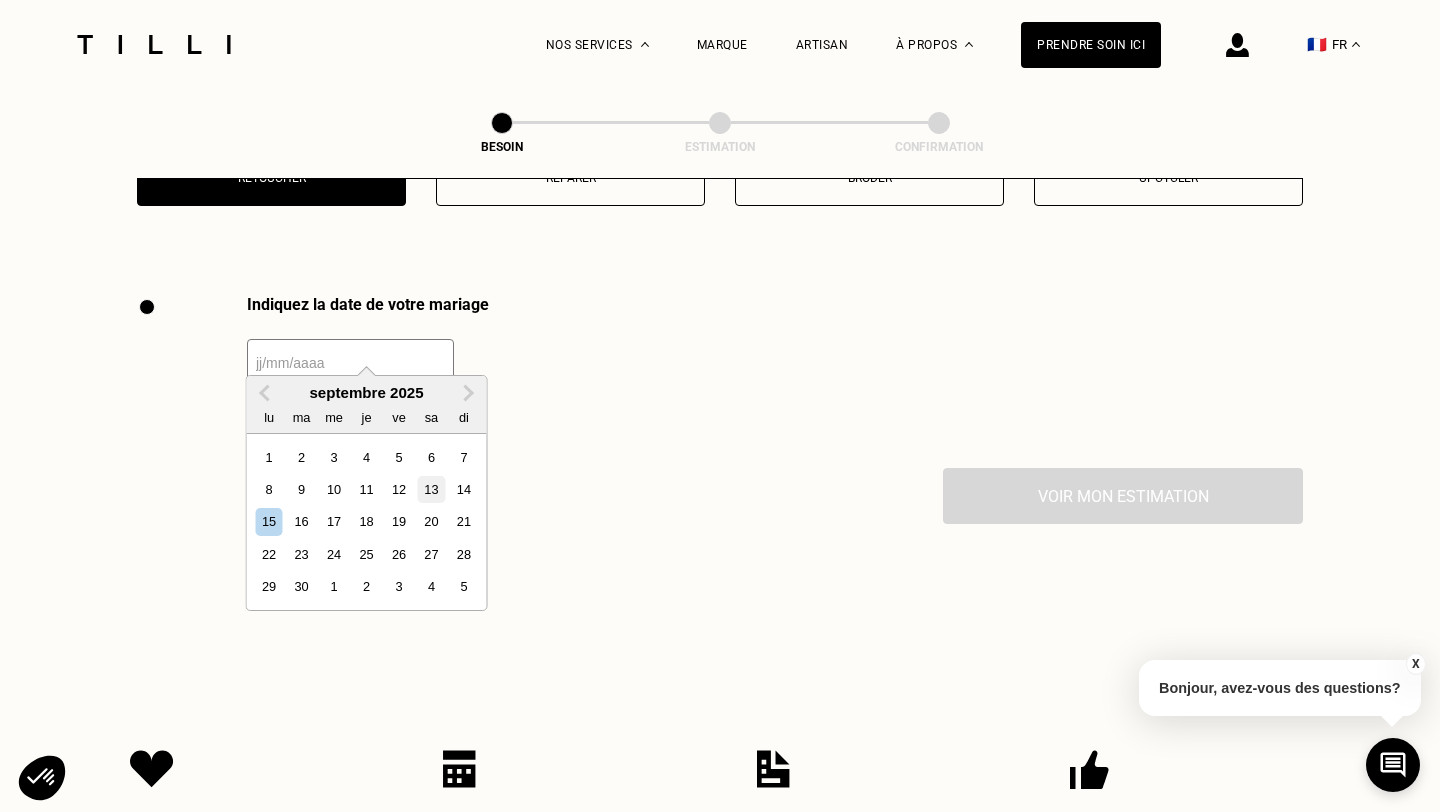 click on "13" at bounding box center (431, 489) 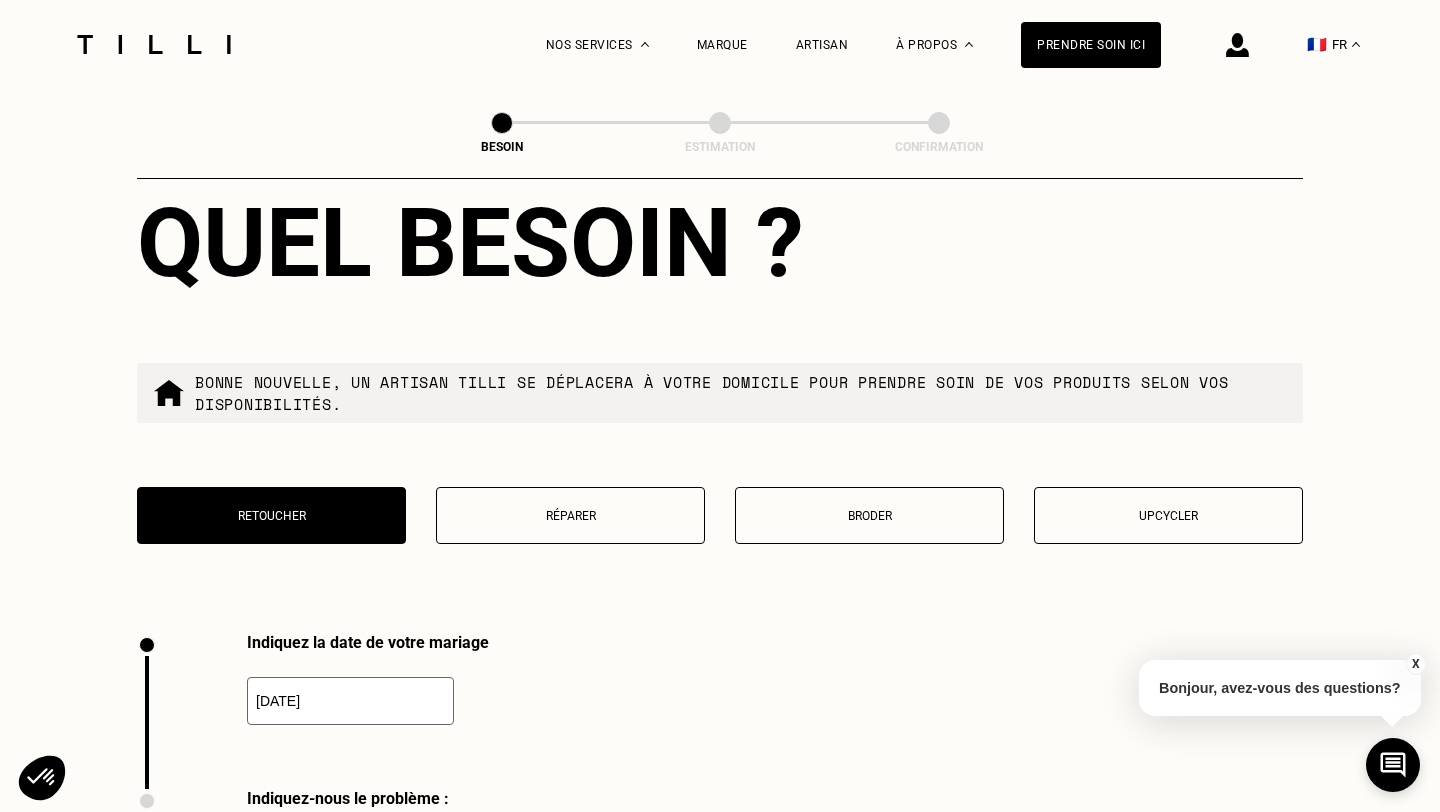 scroll, scrollTop: 2363, scrollLeft: 0, axis: vertical 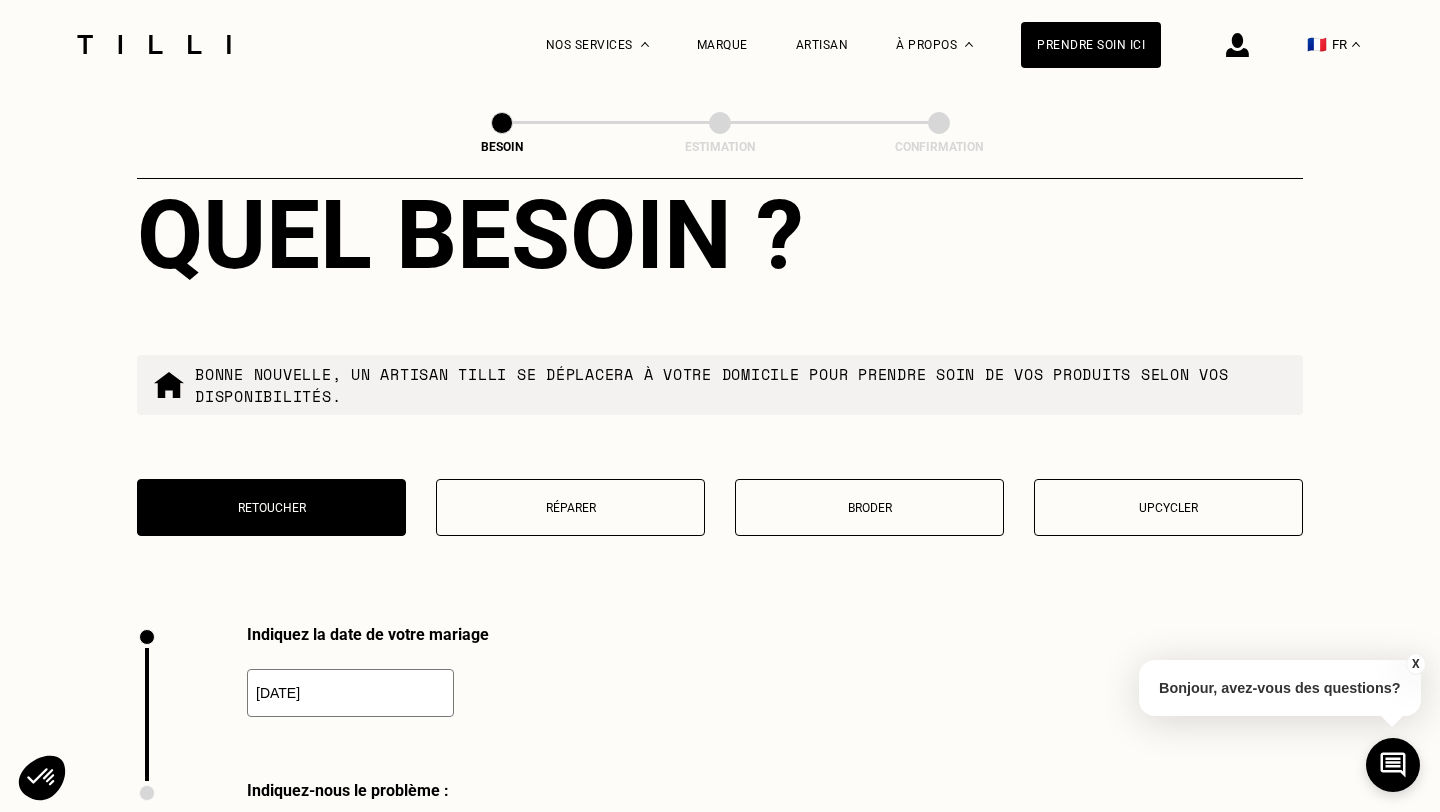 click on "Upcycler" at bounding box center (1168, 508) 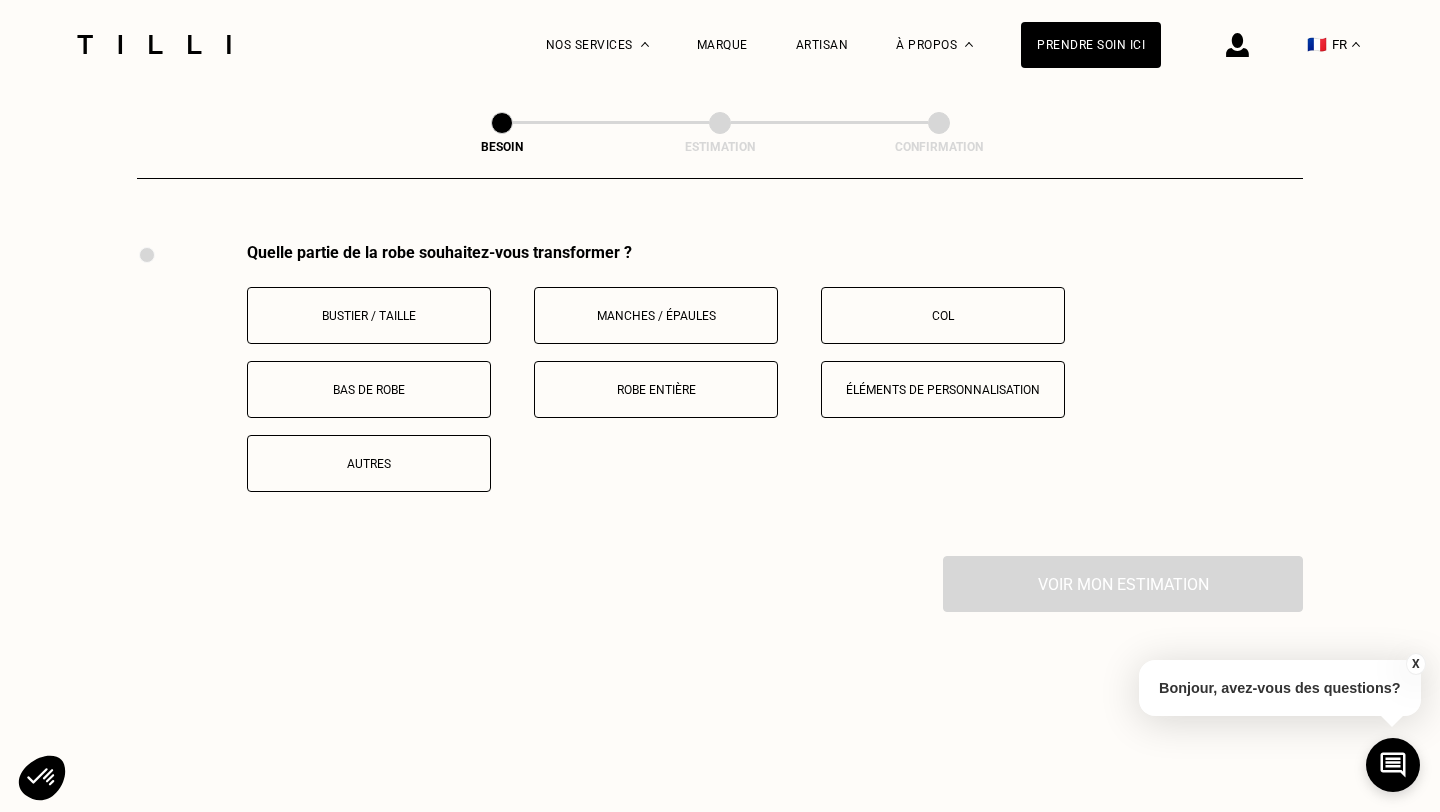 scroll, scrollTop: 2748, scrollLeft: 0, axis: vertical 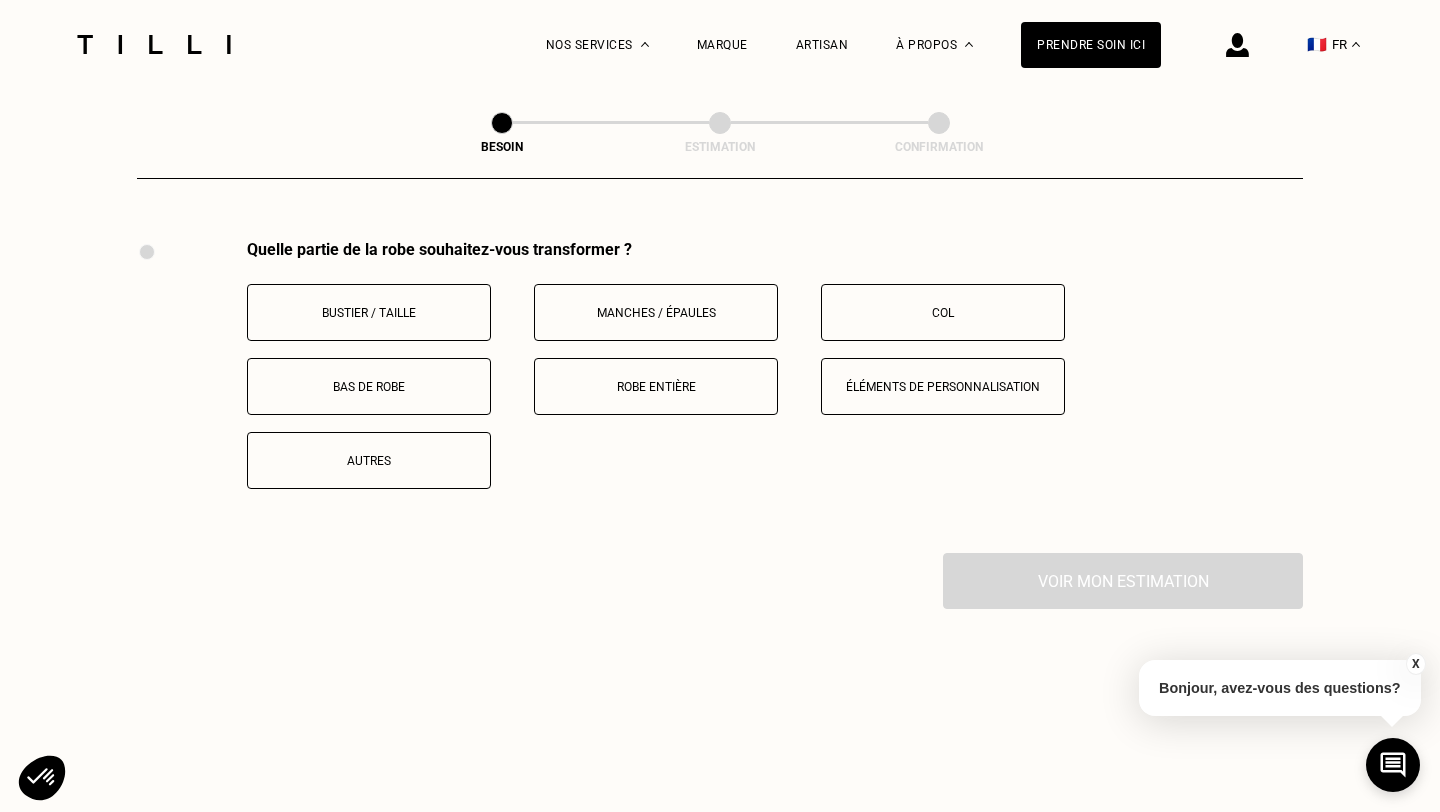 click on "Bas de robe" at bounding box center (369, 386) 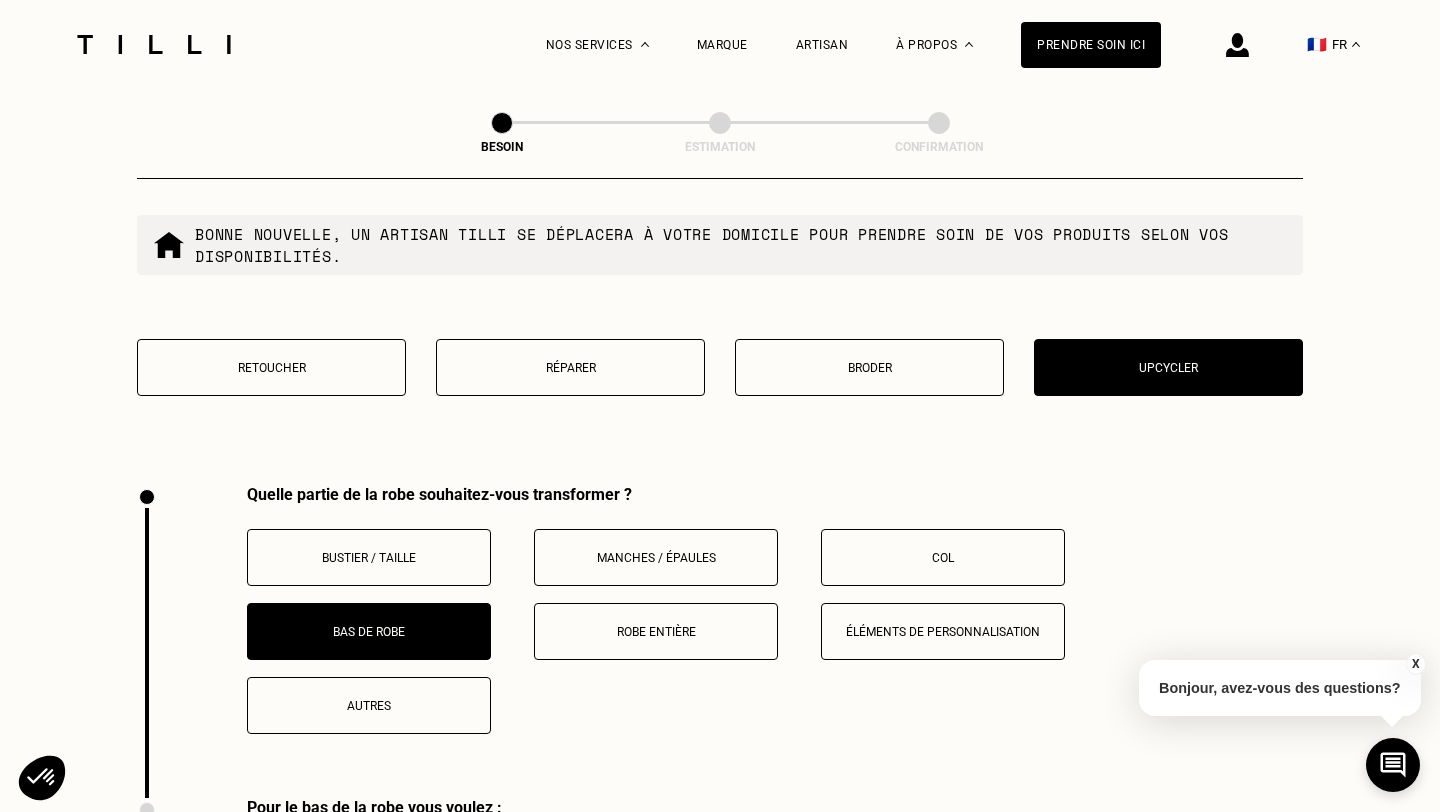 scroll, scrollTop: 2502, scrollLeft: 0, axis: vertical 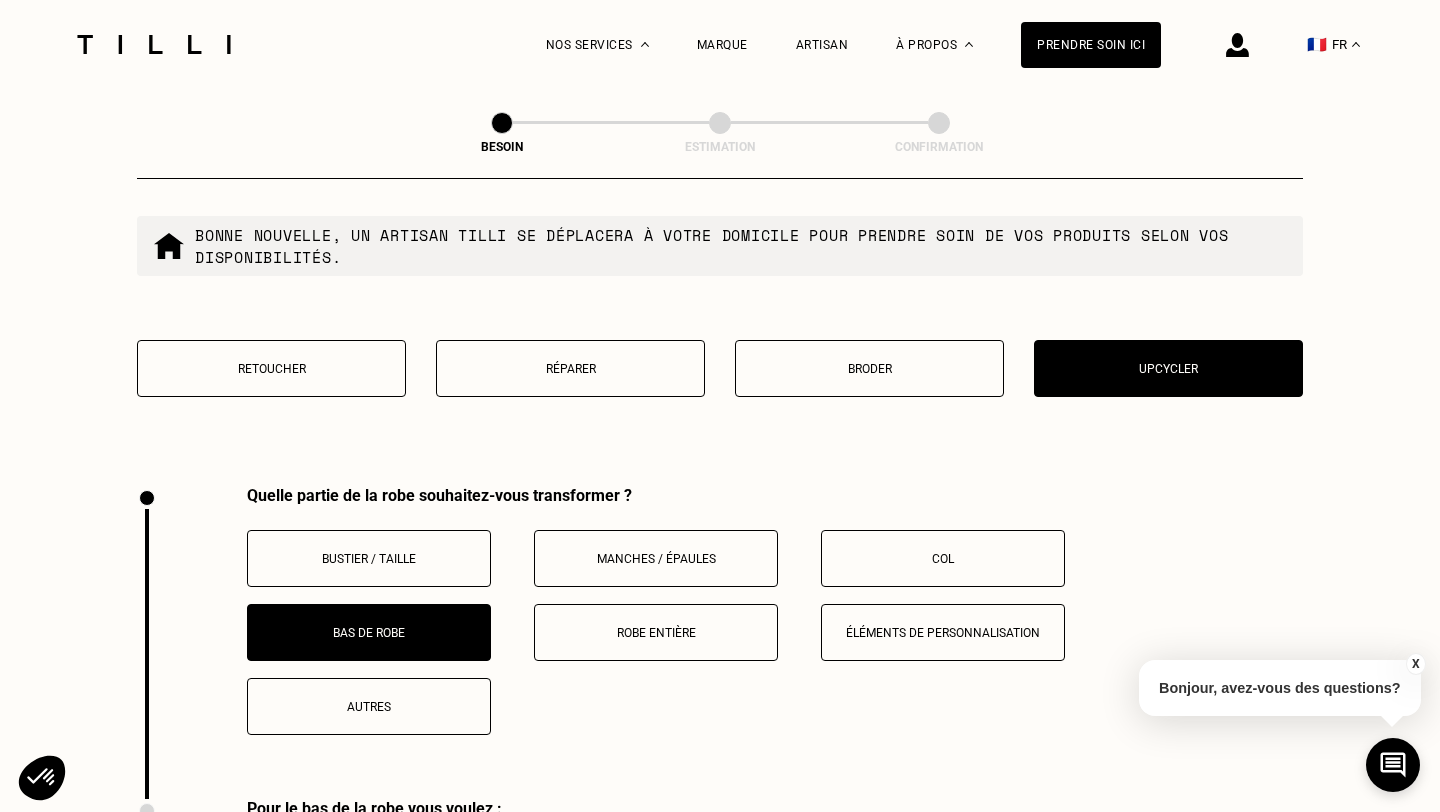 click on "Bustier / Taille Manches / Épaules Col Bas de robe Robe entière Éléments de personnalisation Autres" at bounding box center [775, 632] 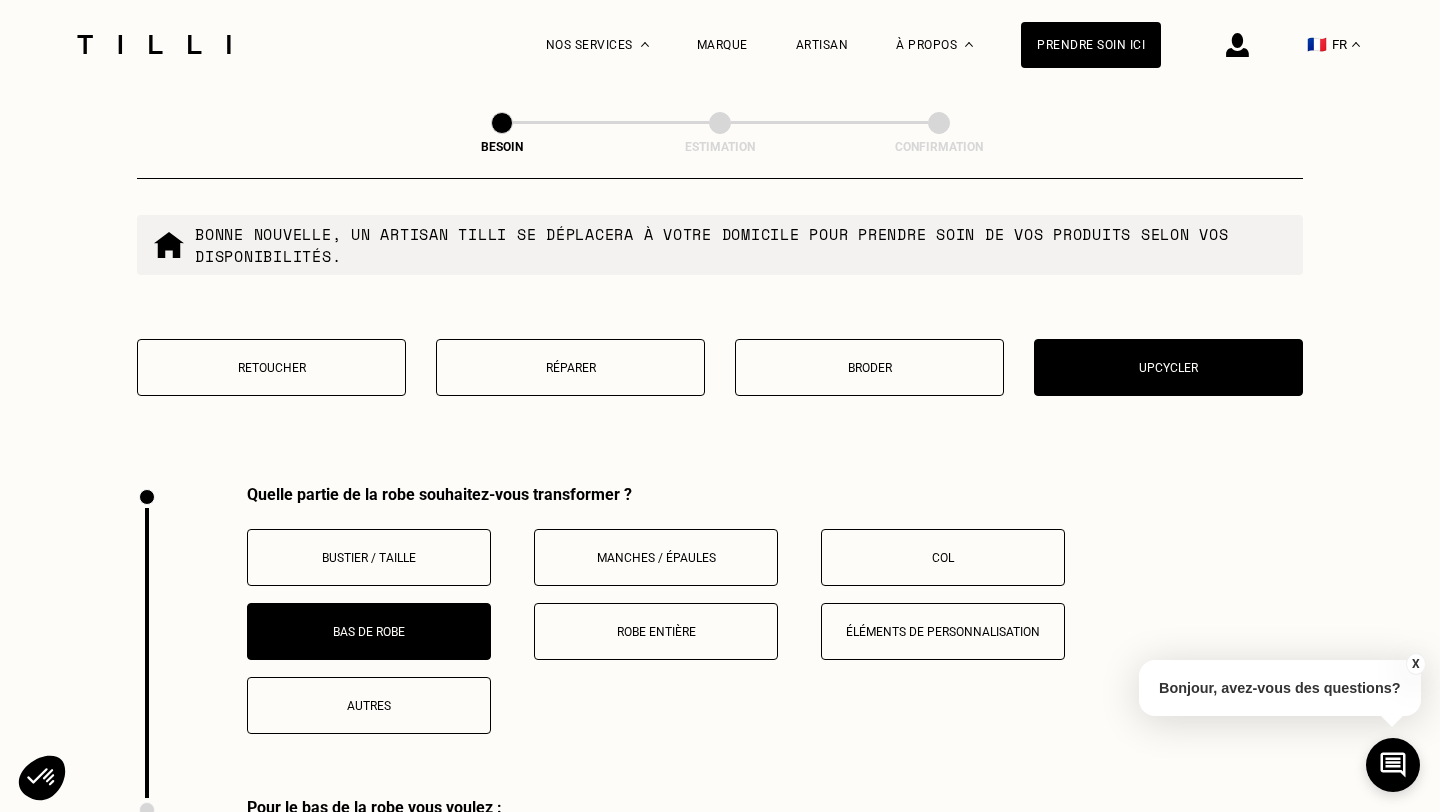 click on "Éléments de personnalisation" at bounding box center (943, 631) 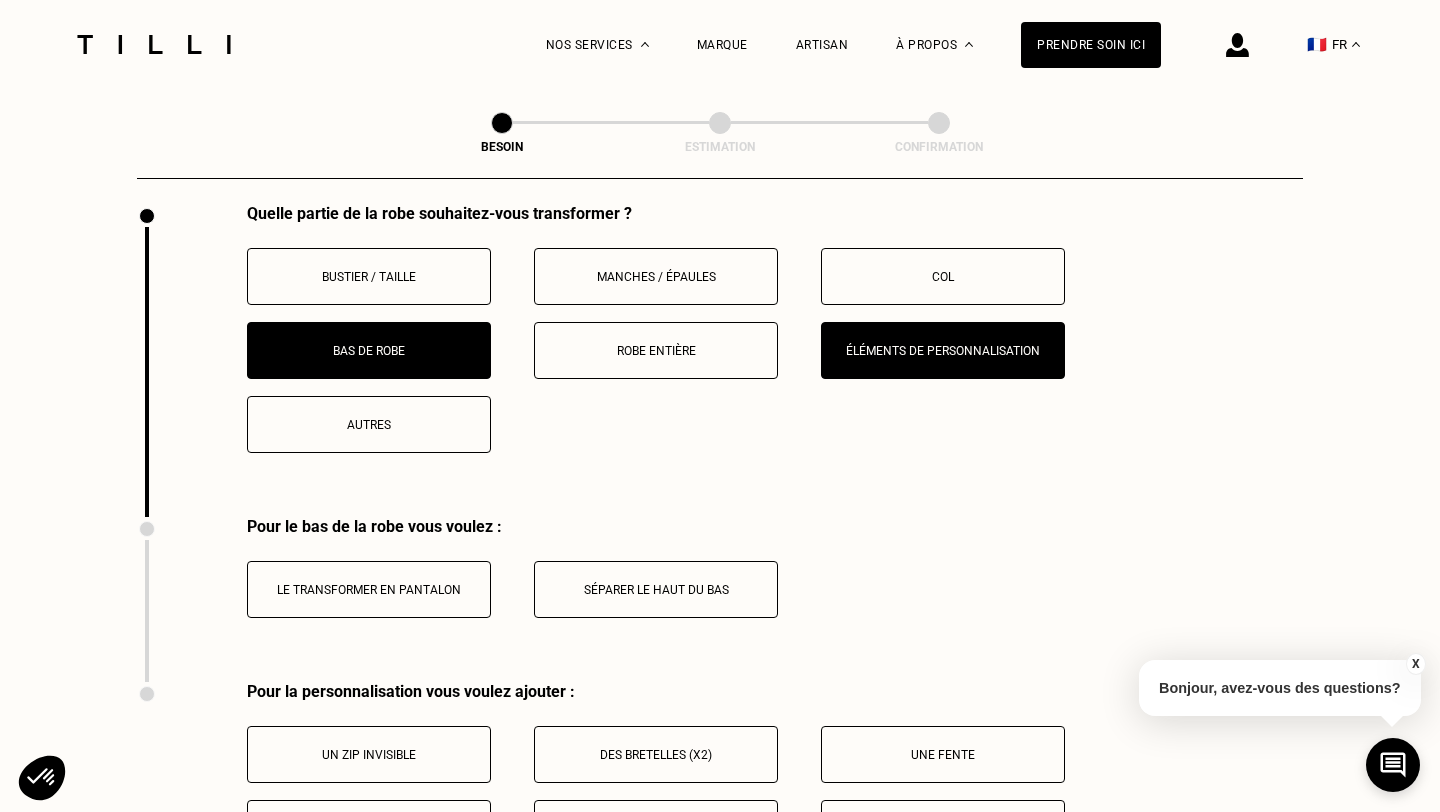 scroll, scrollTop: 2786, scrollLeft: 0, axis: vertical 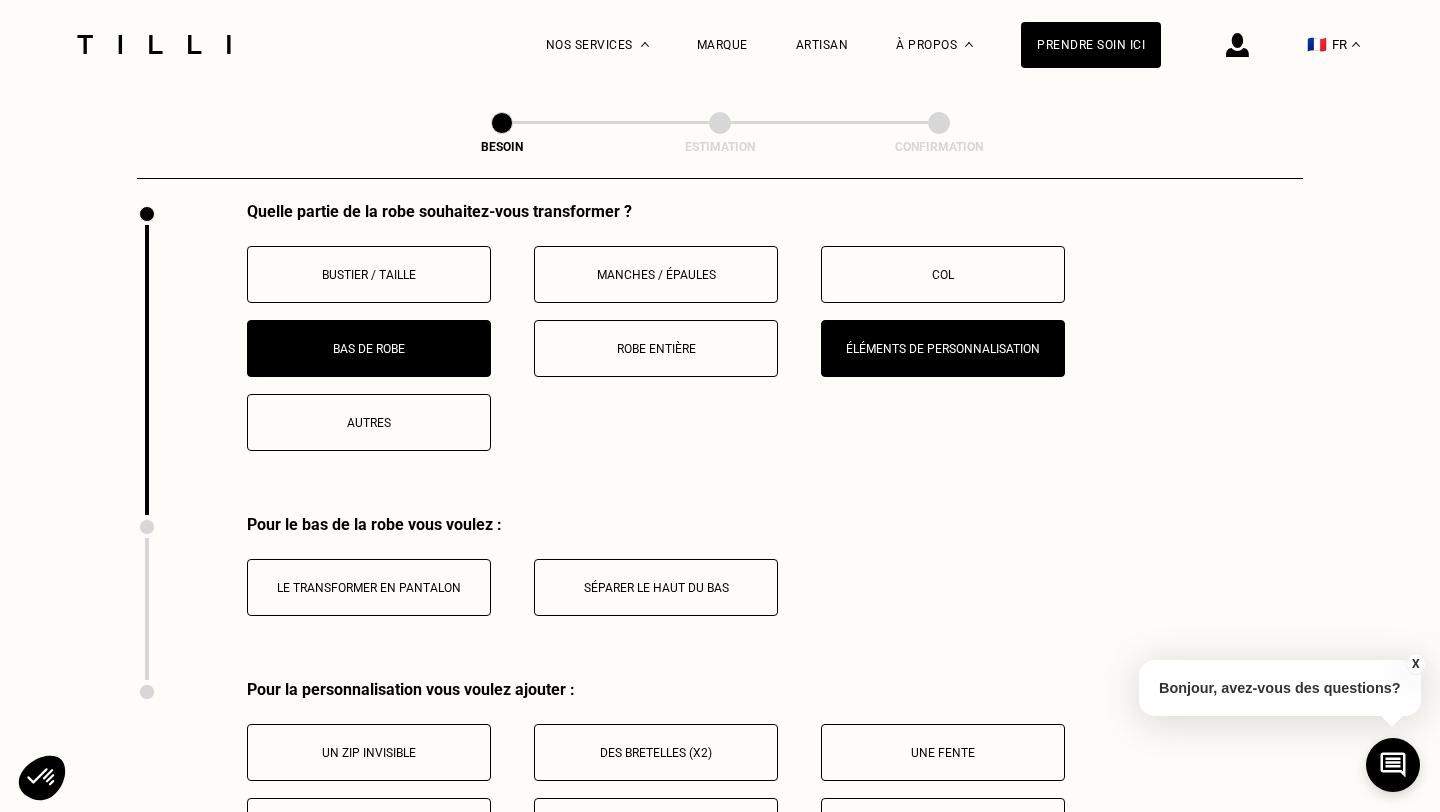 click on "Robe entière" at bounding box center (656, 349) 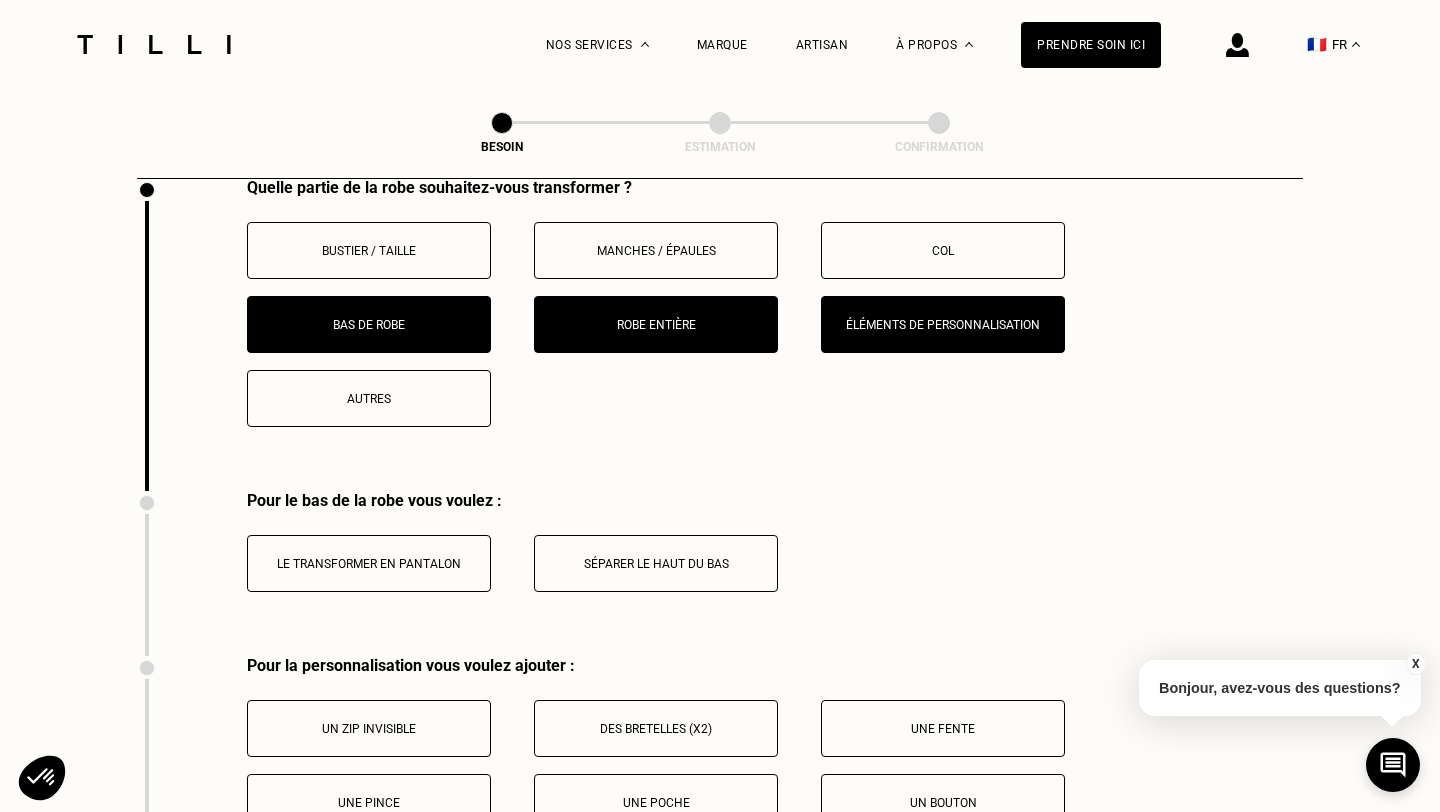 scroll, scrollTop: 2743, scrollLeft: 0, axis: vertical 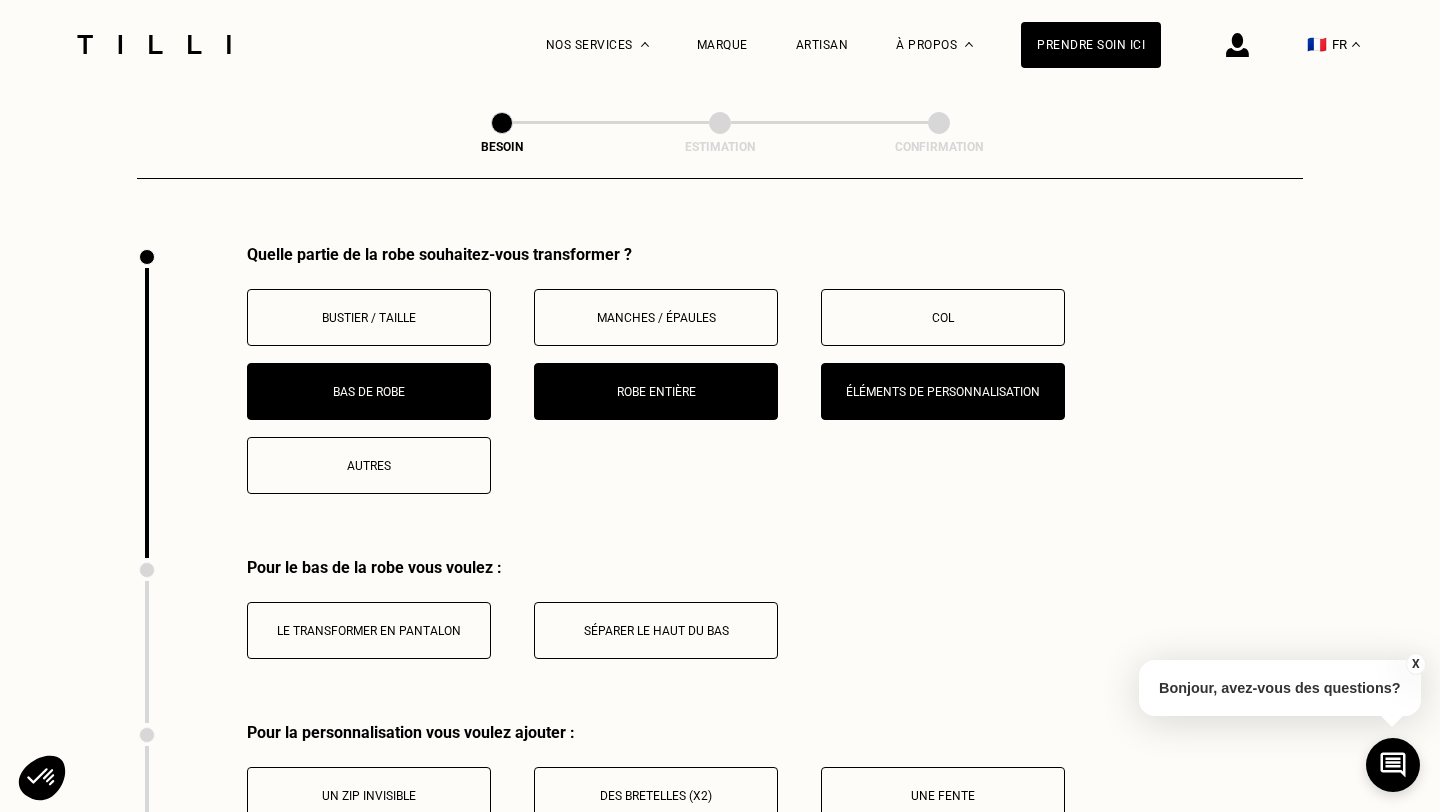 click on "Éléments de personnalisation" at bounding box center [943, 391] 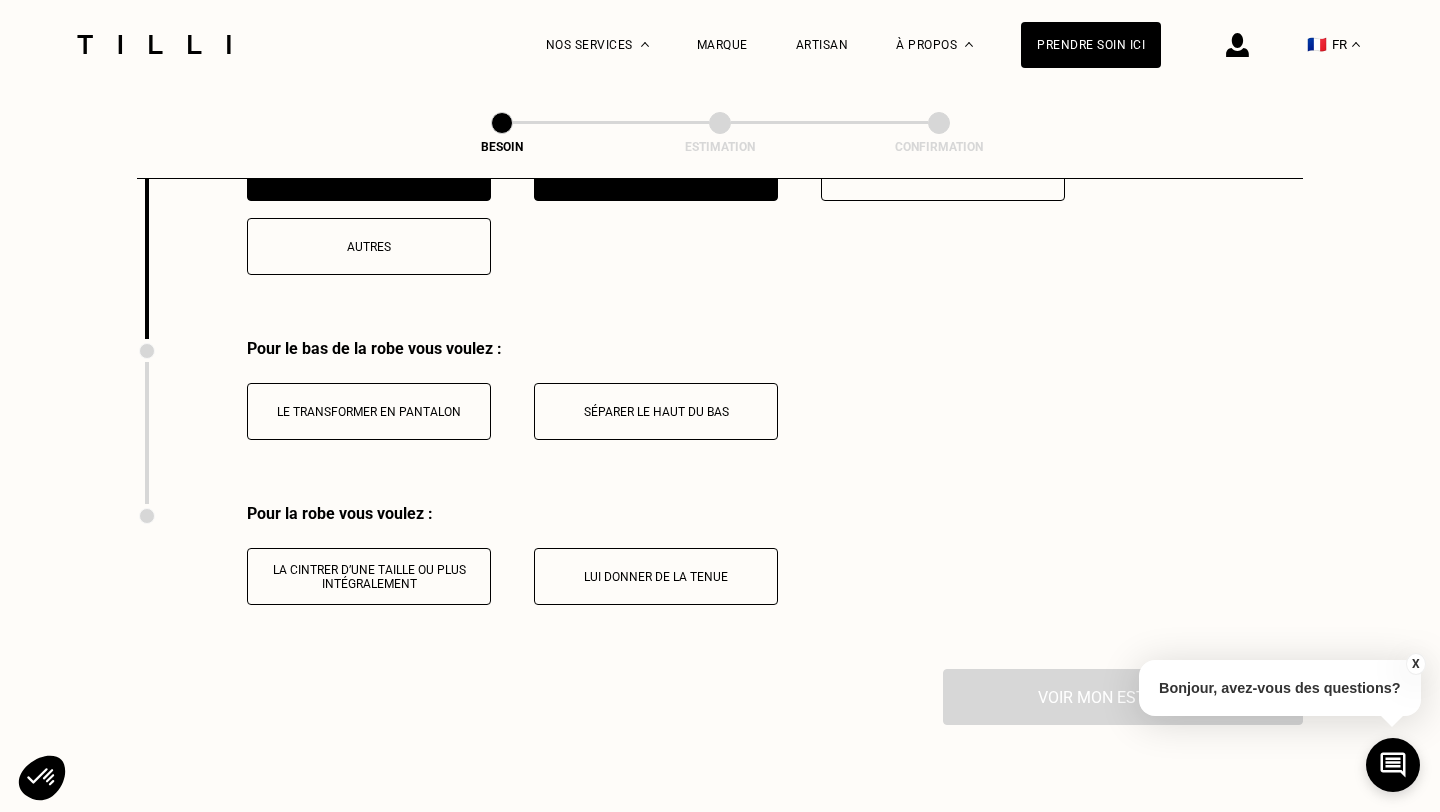 scroll, scrollTop: 2693, scrollLeft: 0, axis: vertical 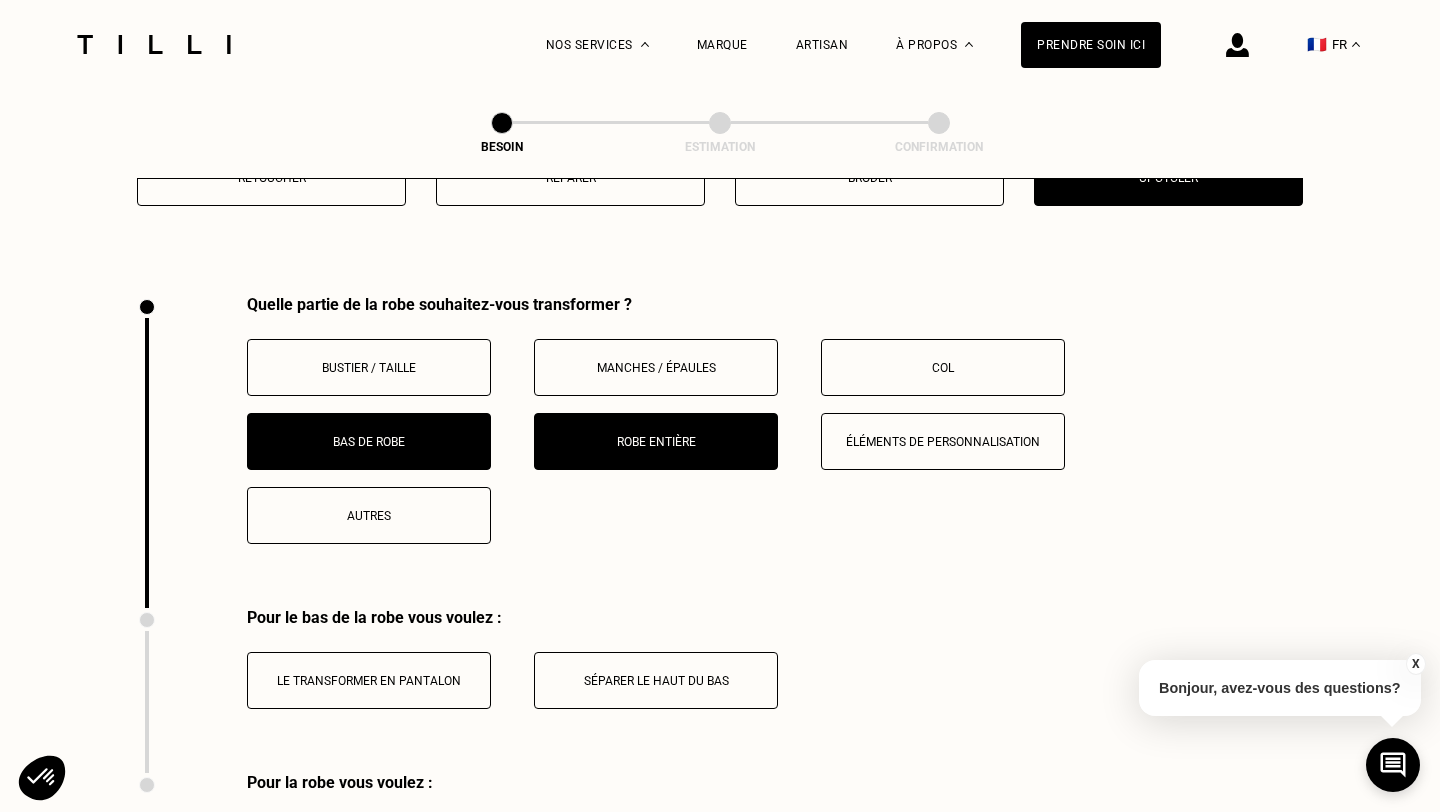 click on "Robe entière" at bounding box center [656, 442] 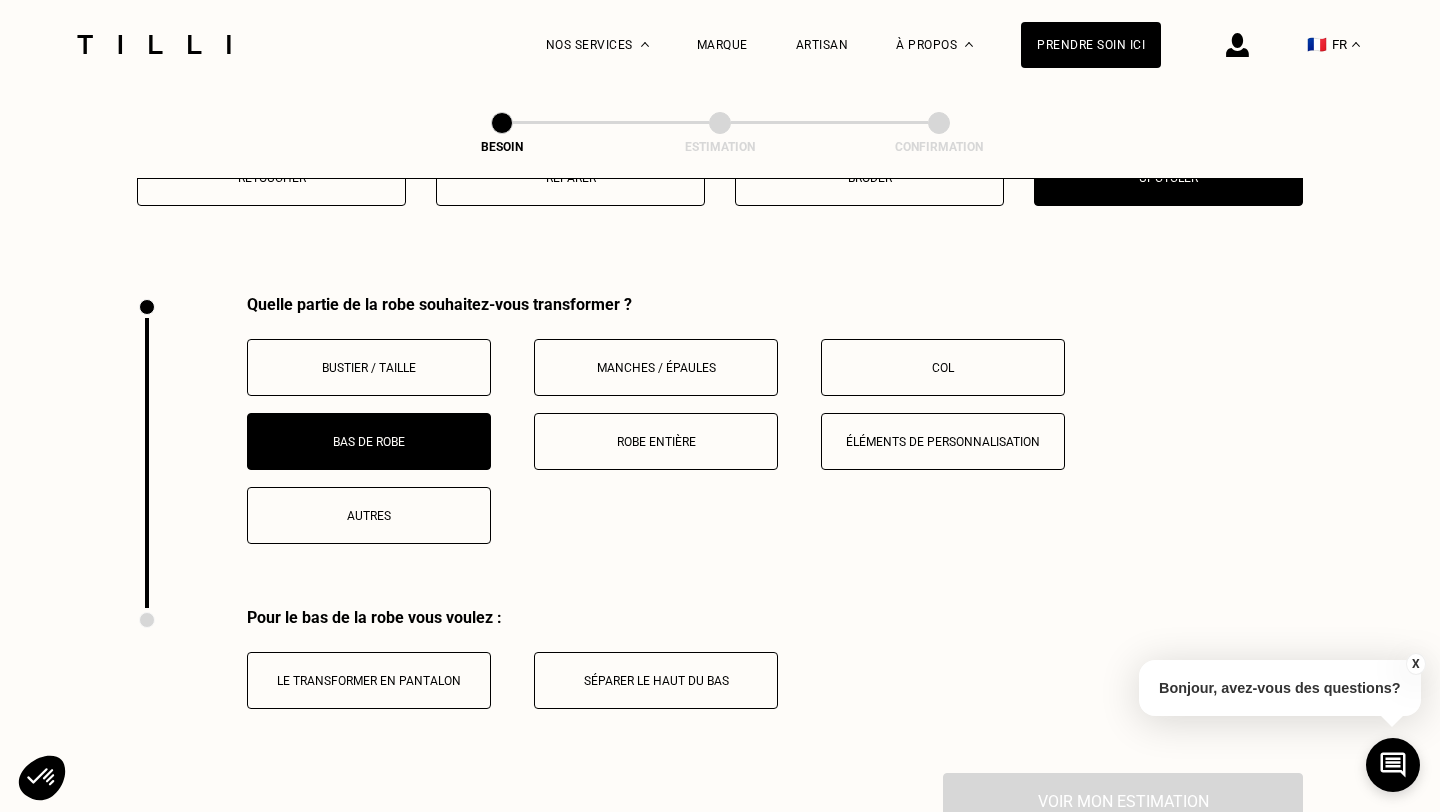 click on "Bas de robe" at bounding box center [369, 442] 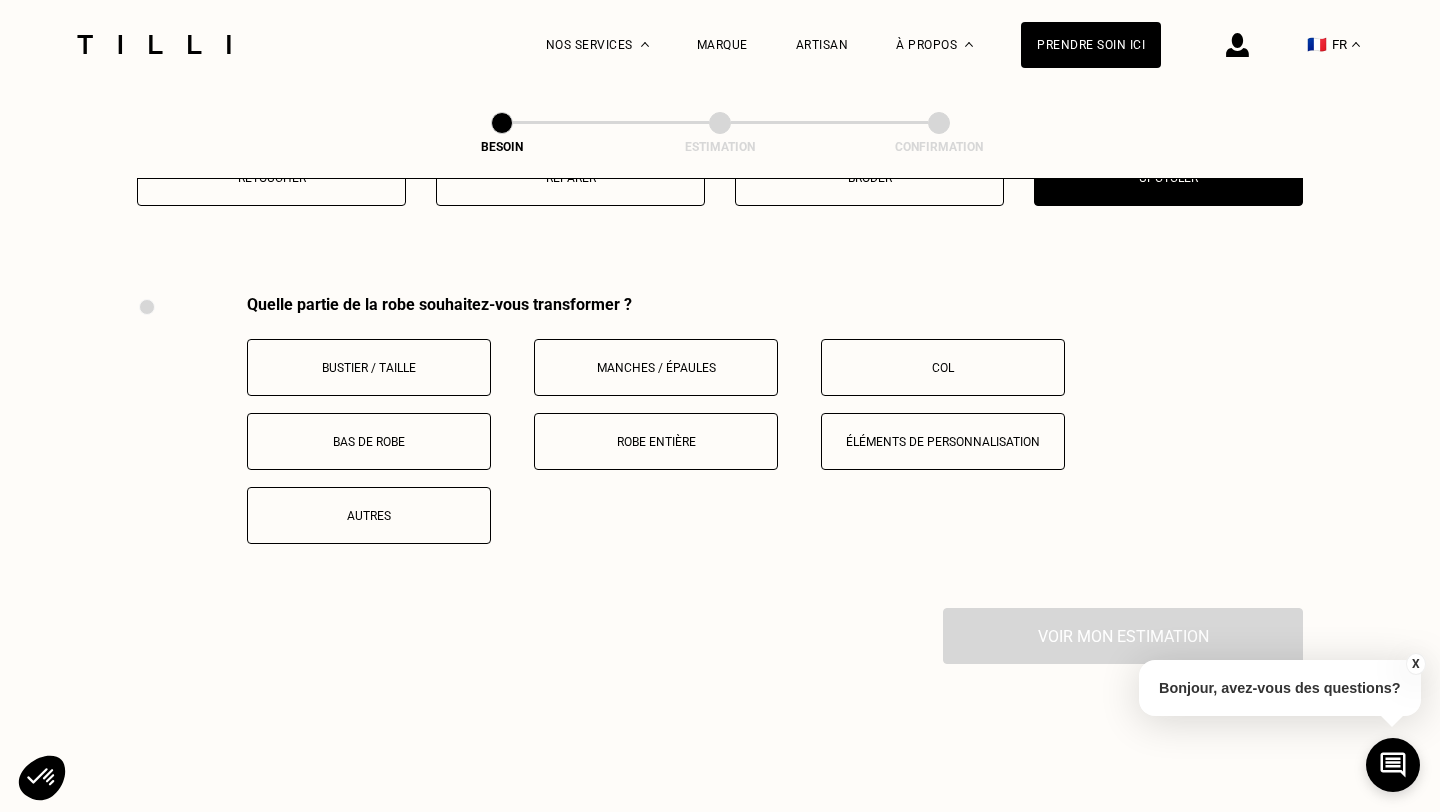 click on "Autres" at bounding box center [369, 515] 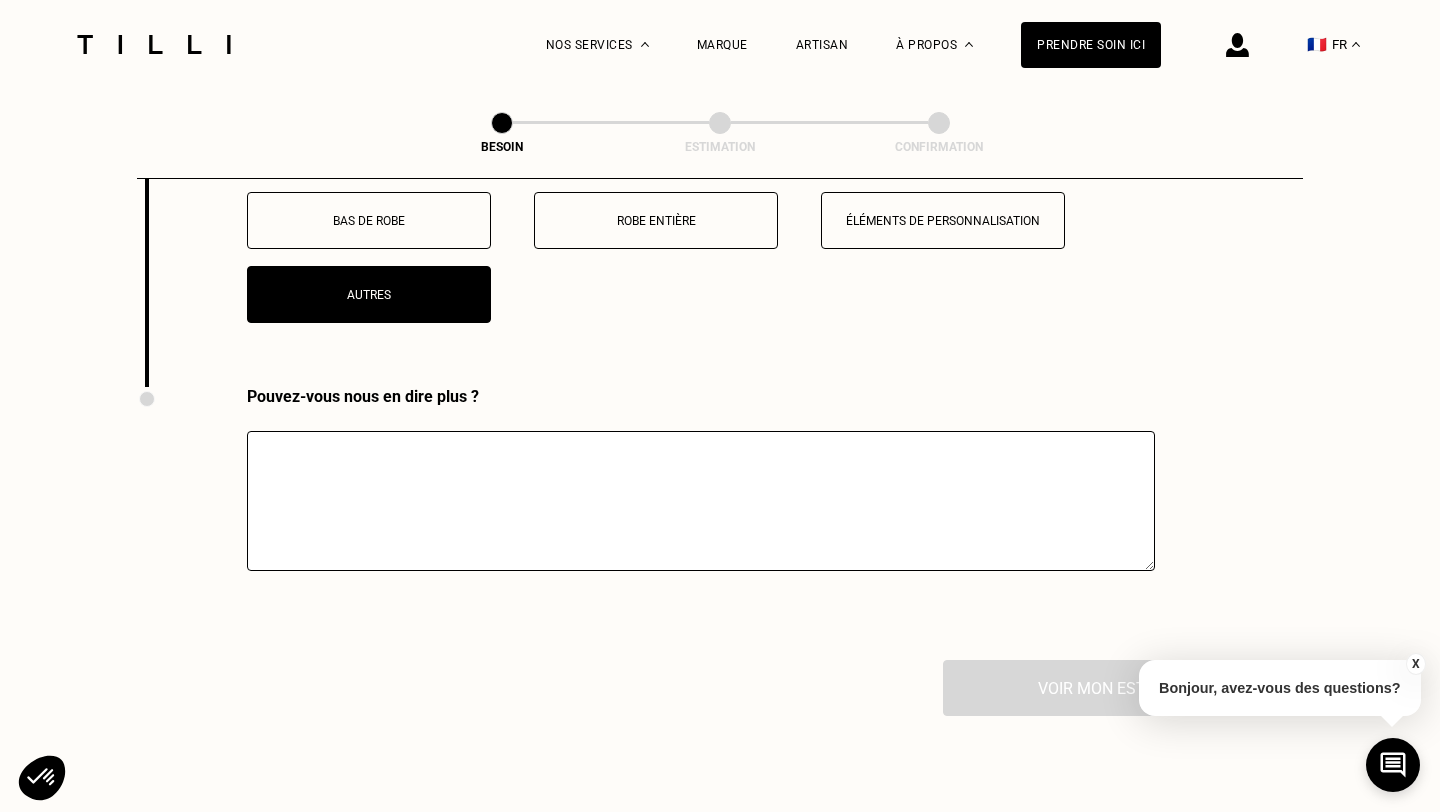 scroll, scrollTop: 2915, scrollLeft: 0, axis: vertical 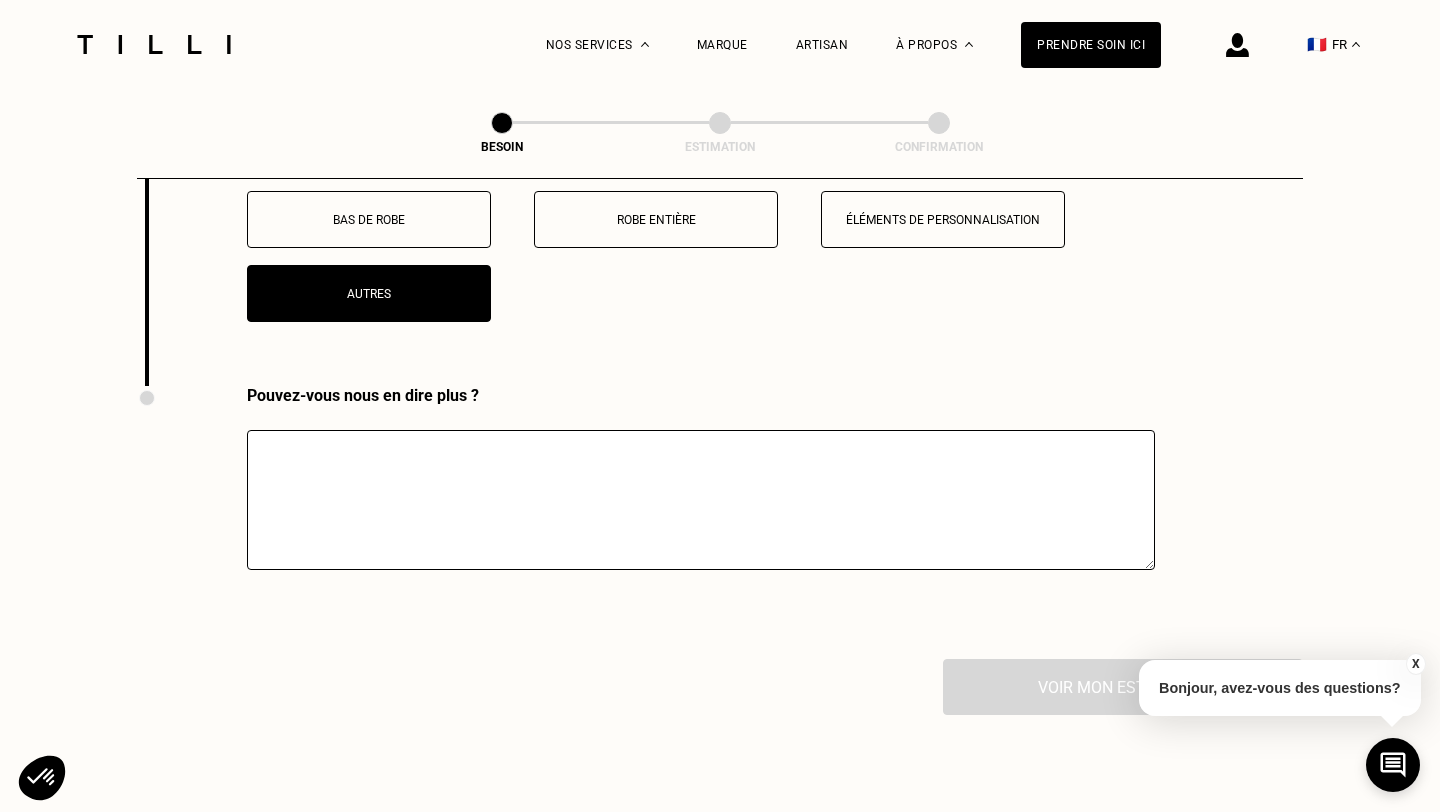 click at bounding box center [701, 500] 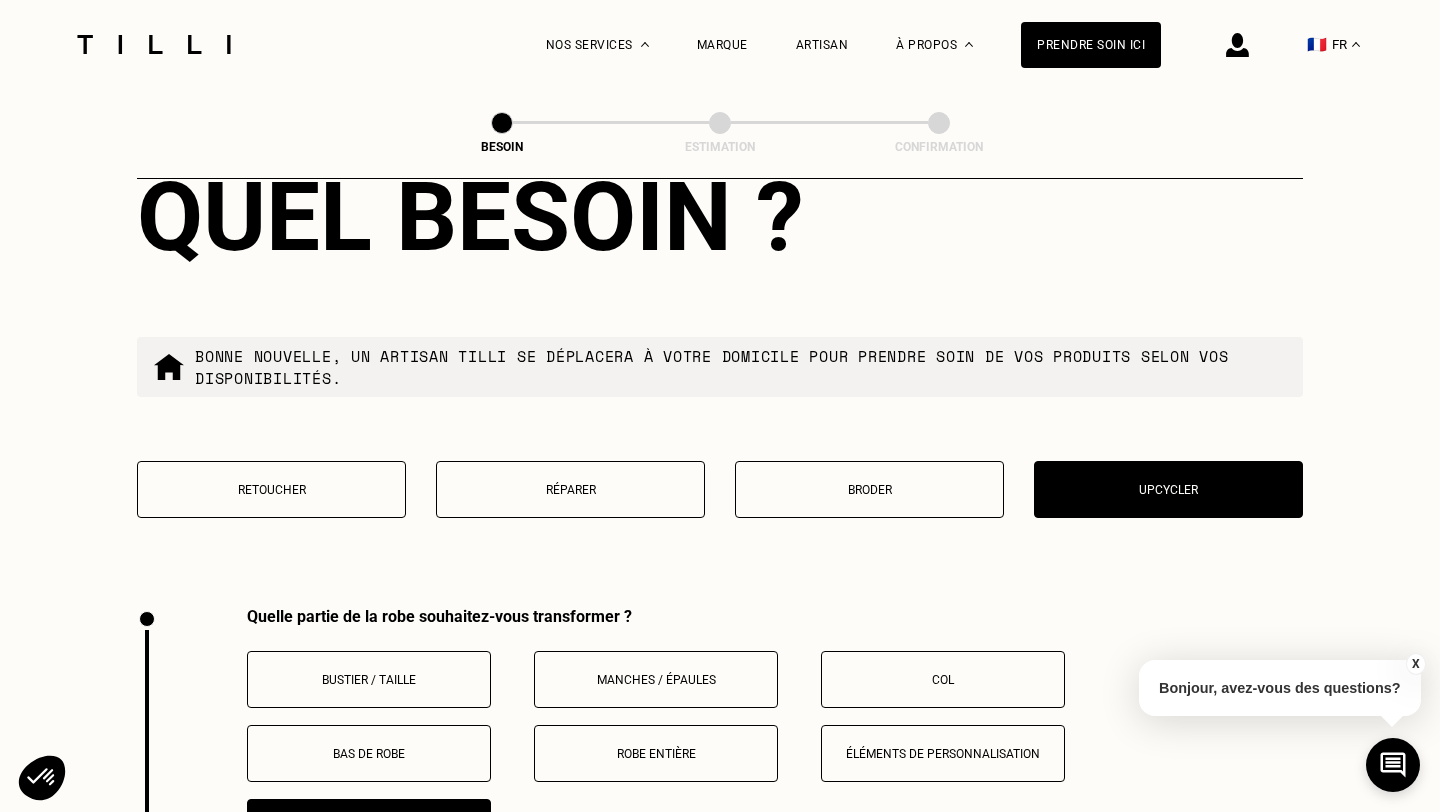scroll, scrollTop: 2401, scrollLeft: 0, axis: vertical 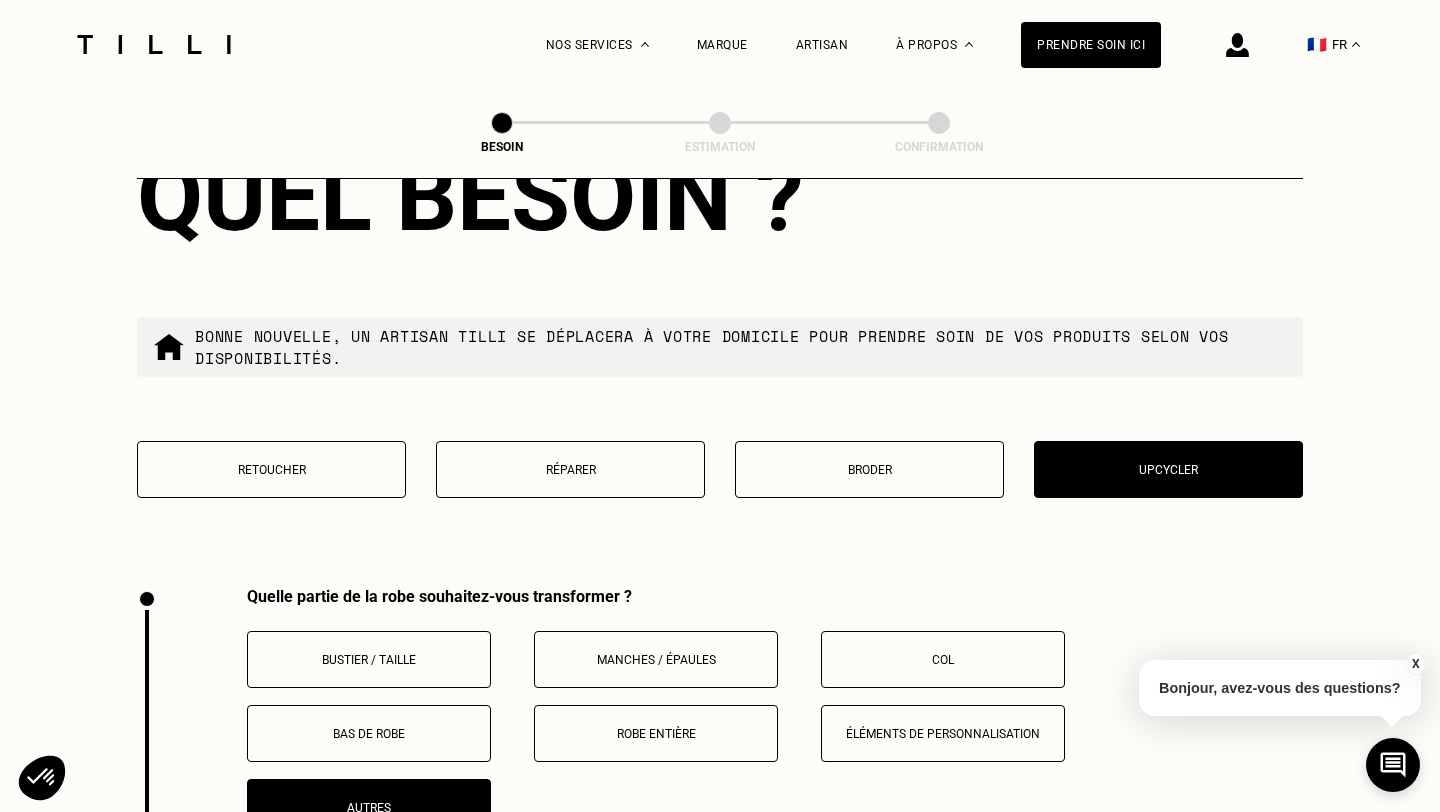 click on "Retoucher" at bounding box center (271, 469) 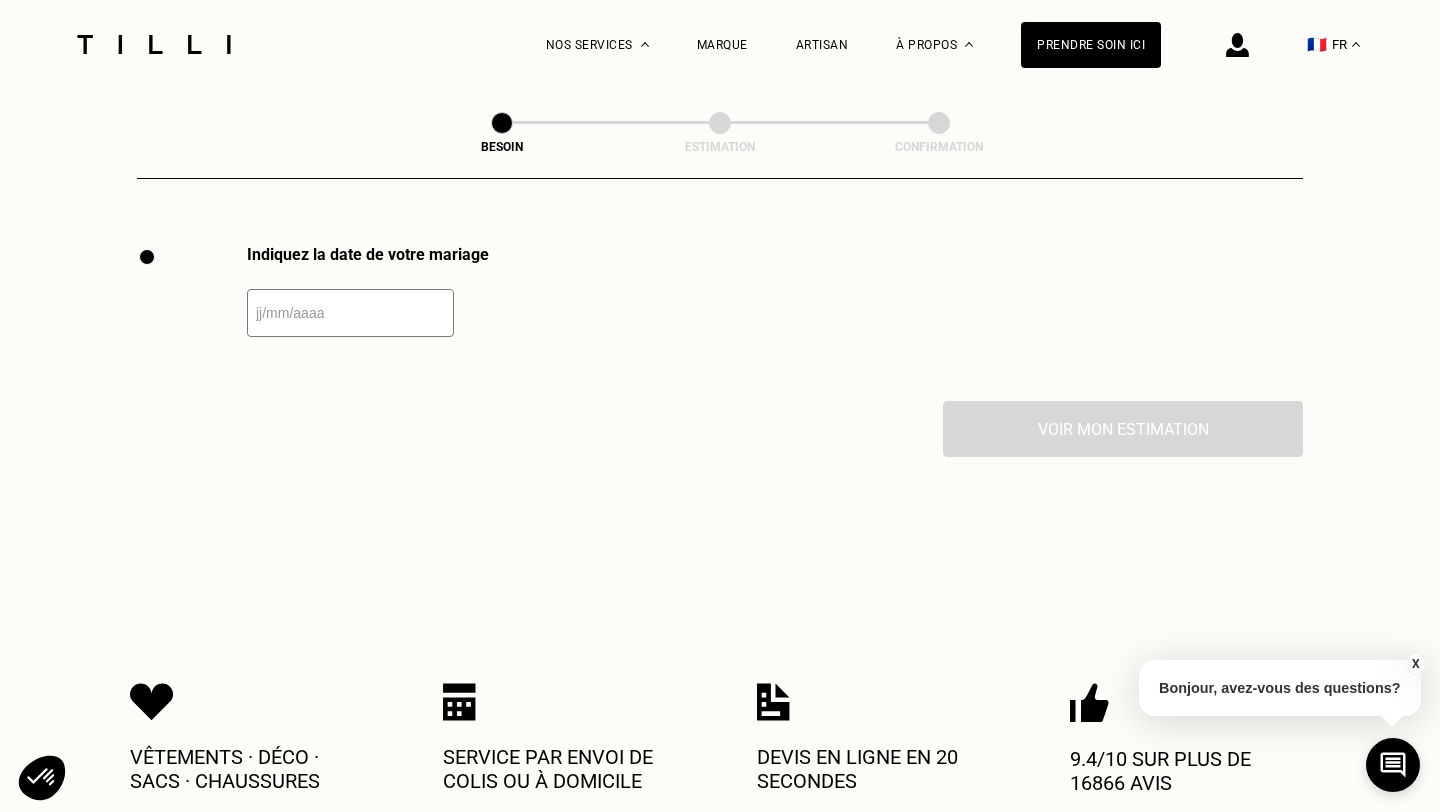 scroll, scrollTop: 2742, scrollLeft: 0, axis: vertical 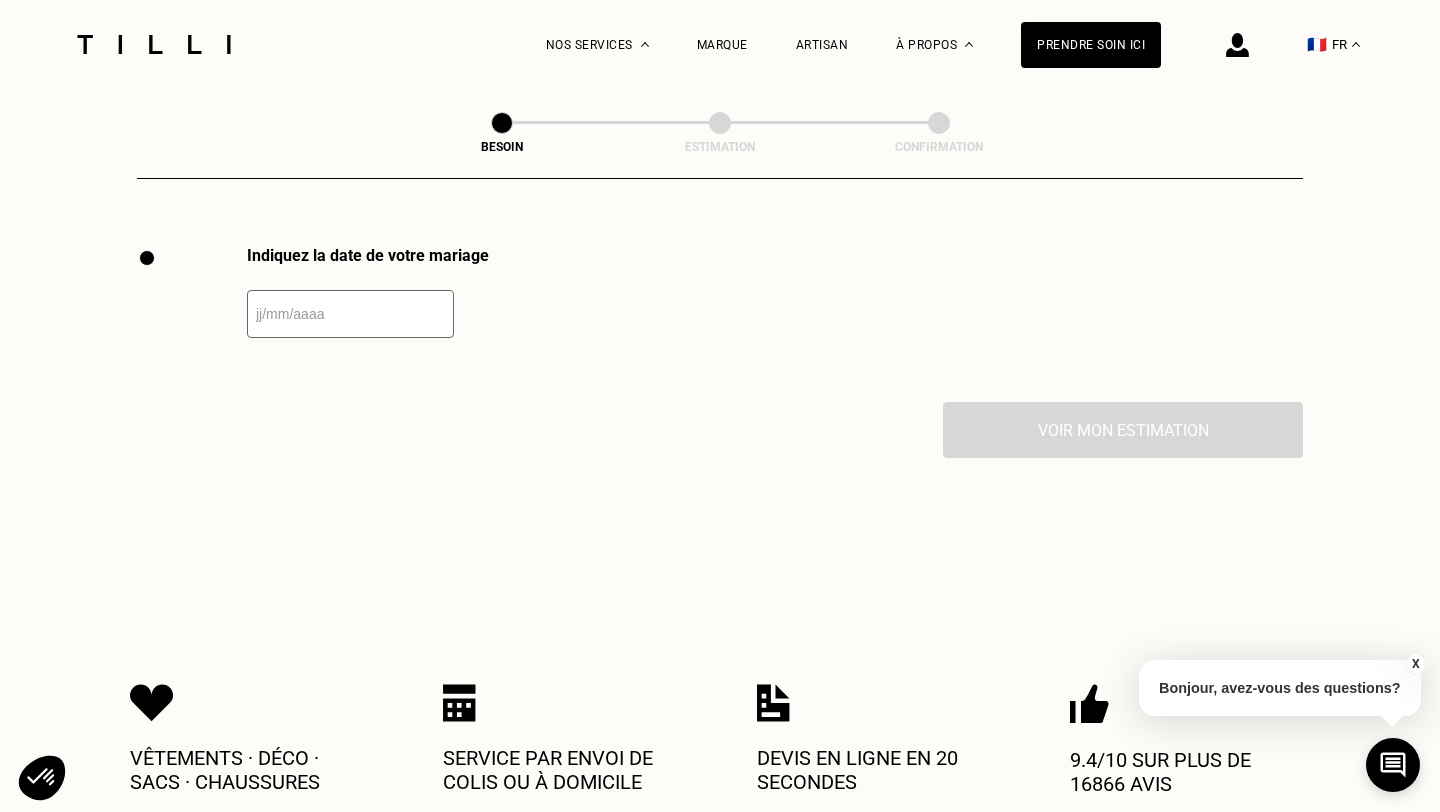 click at bounding box center (350, 314) 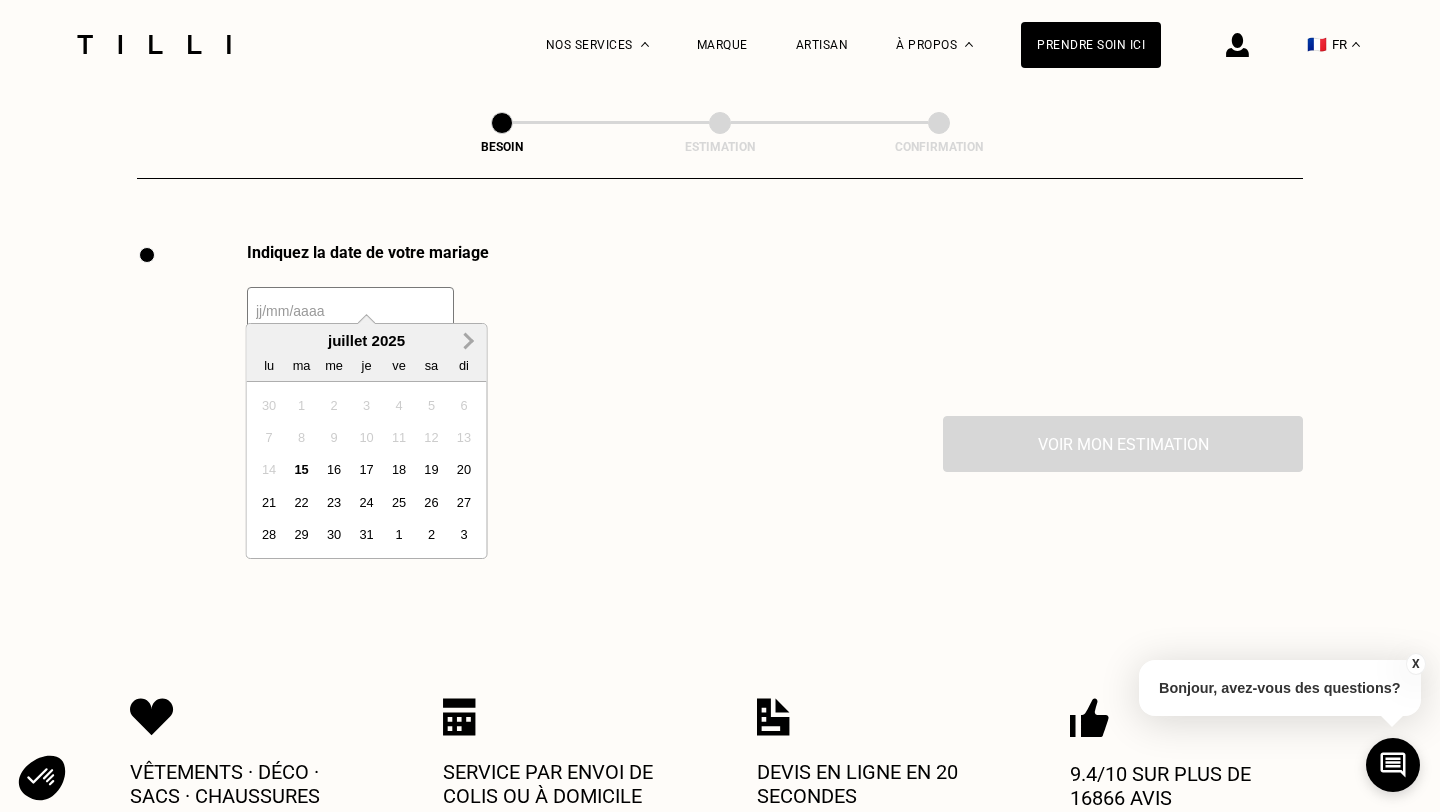 click on "Next Month" at bounding box center [469, 342] 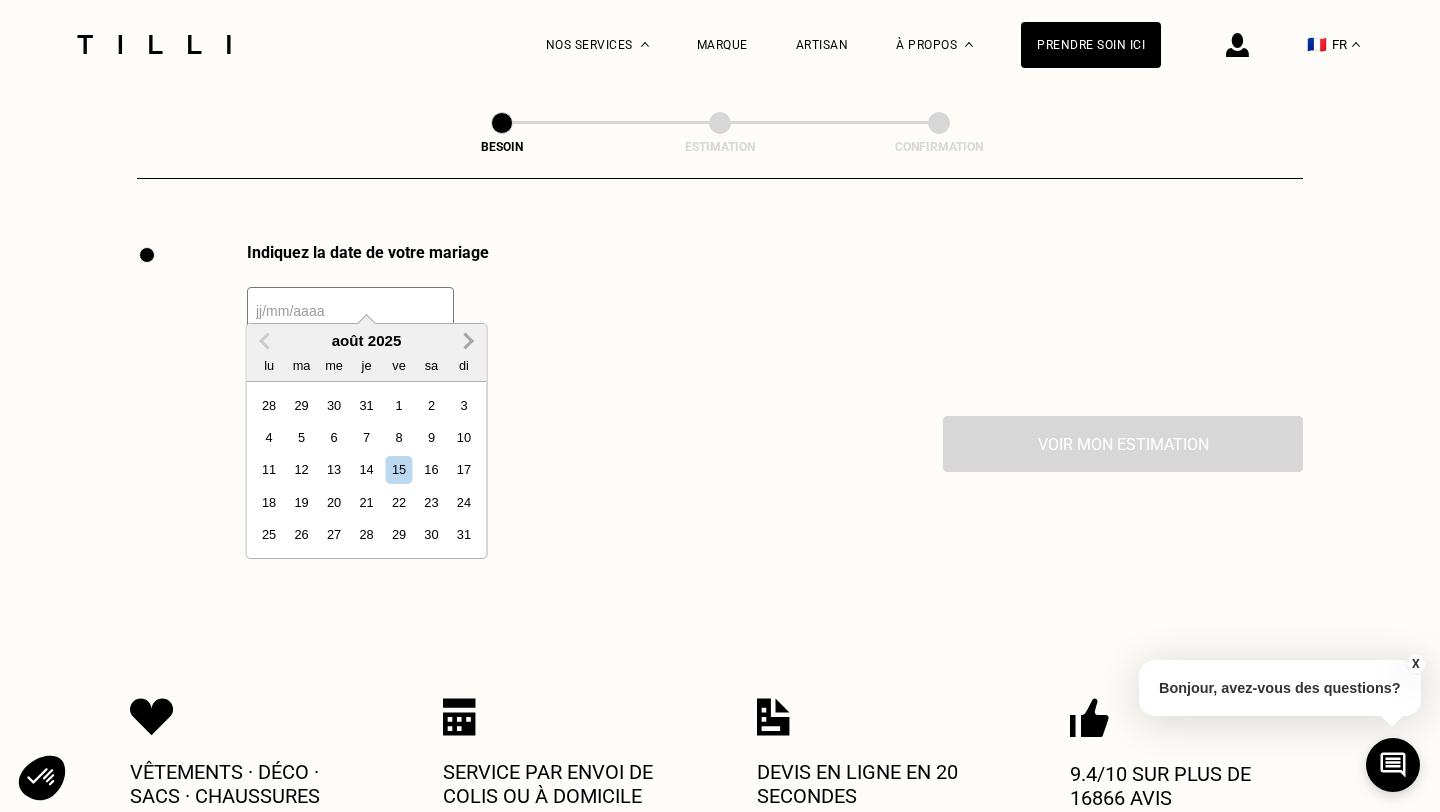 click on "Next Month" at bounding box center [469, 342] 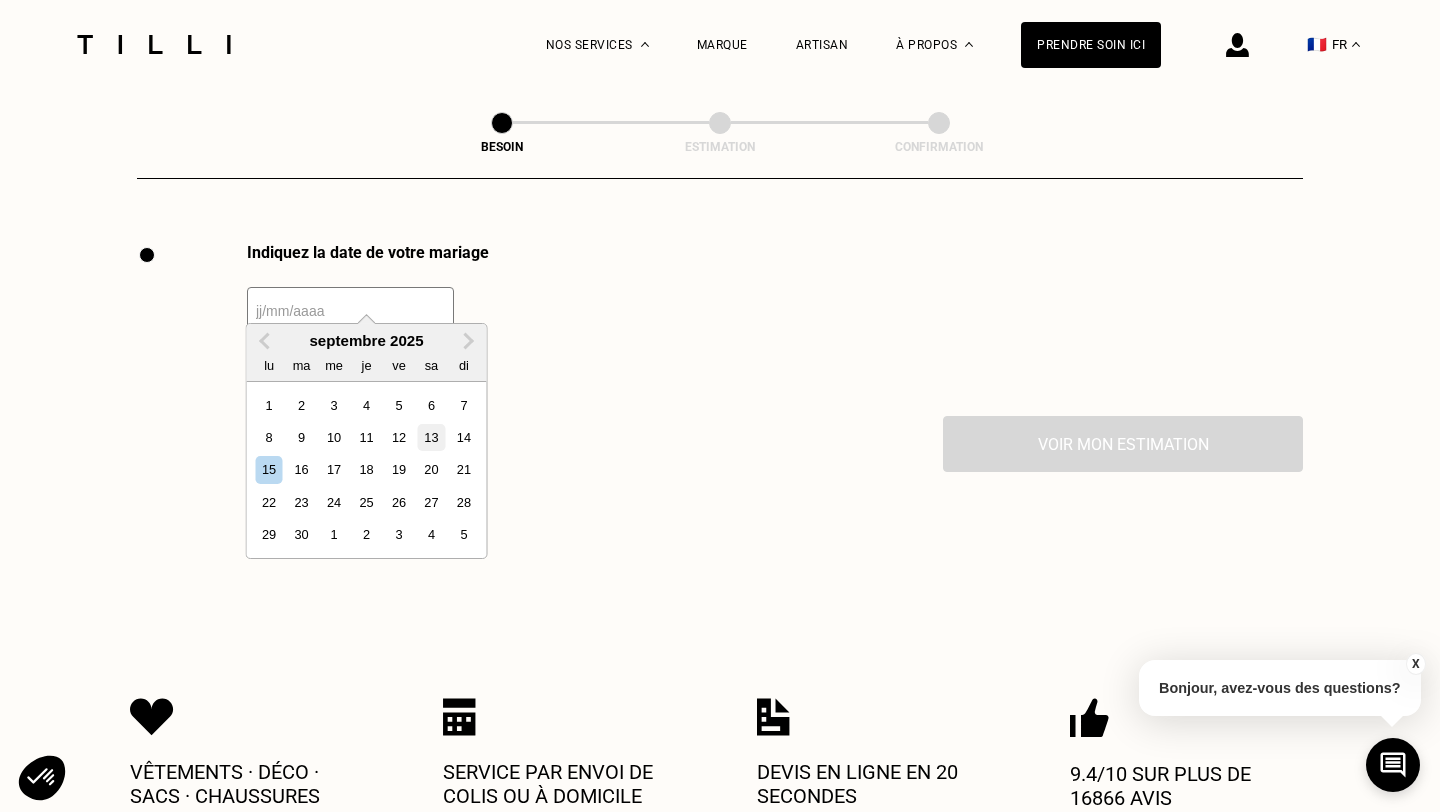 click on "13" at bounding box center [431, 437] 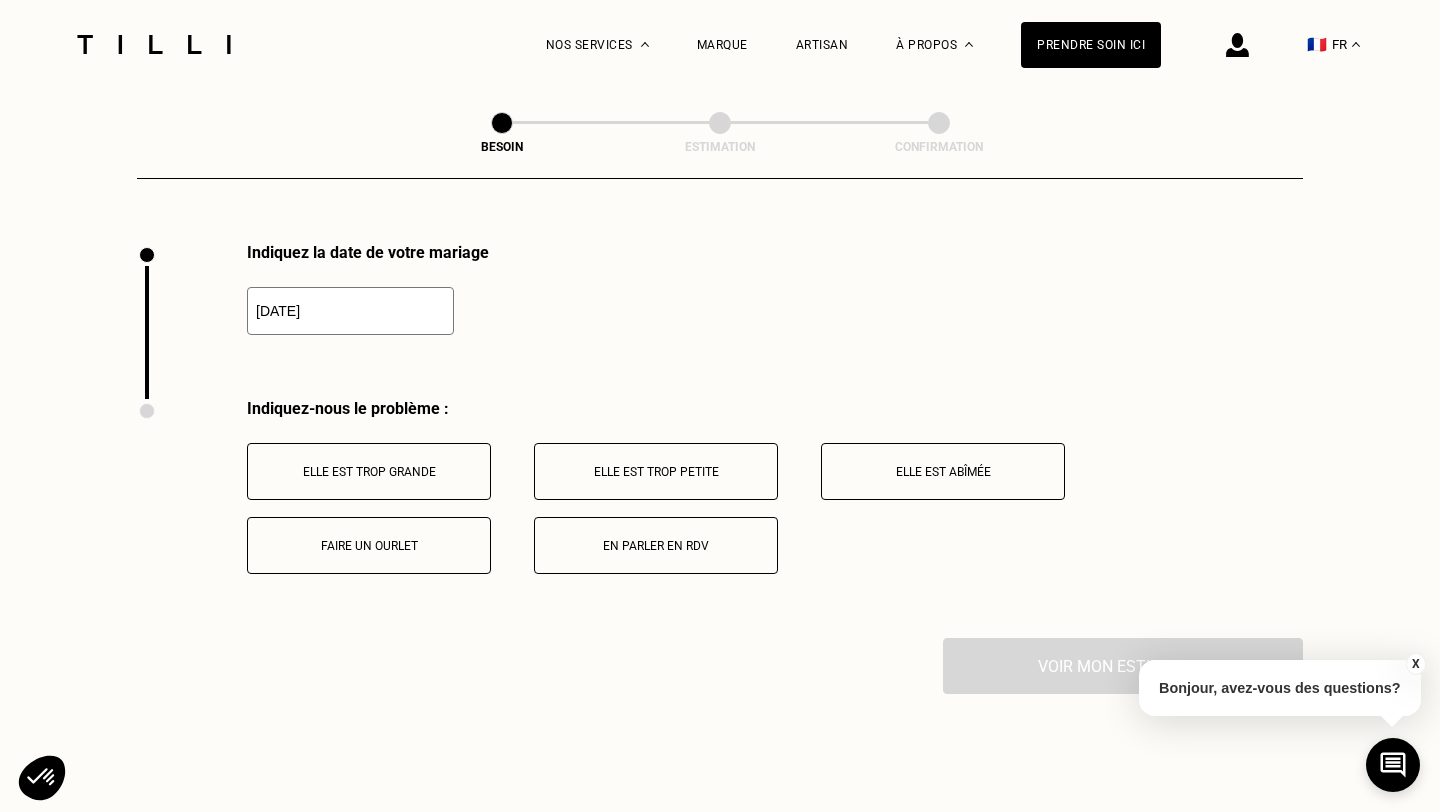 click on "En parler en RDV" at bounding box center (656, 546) 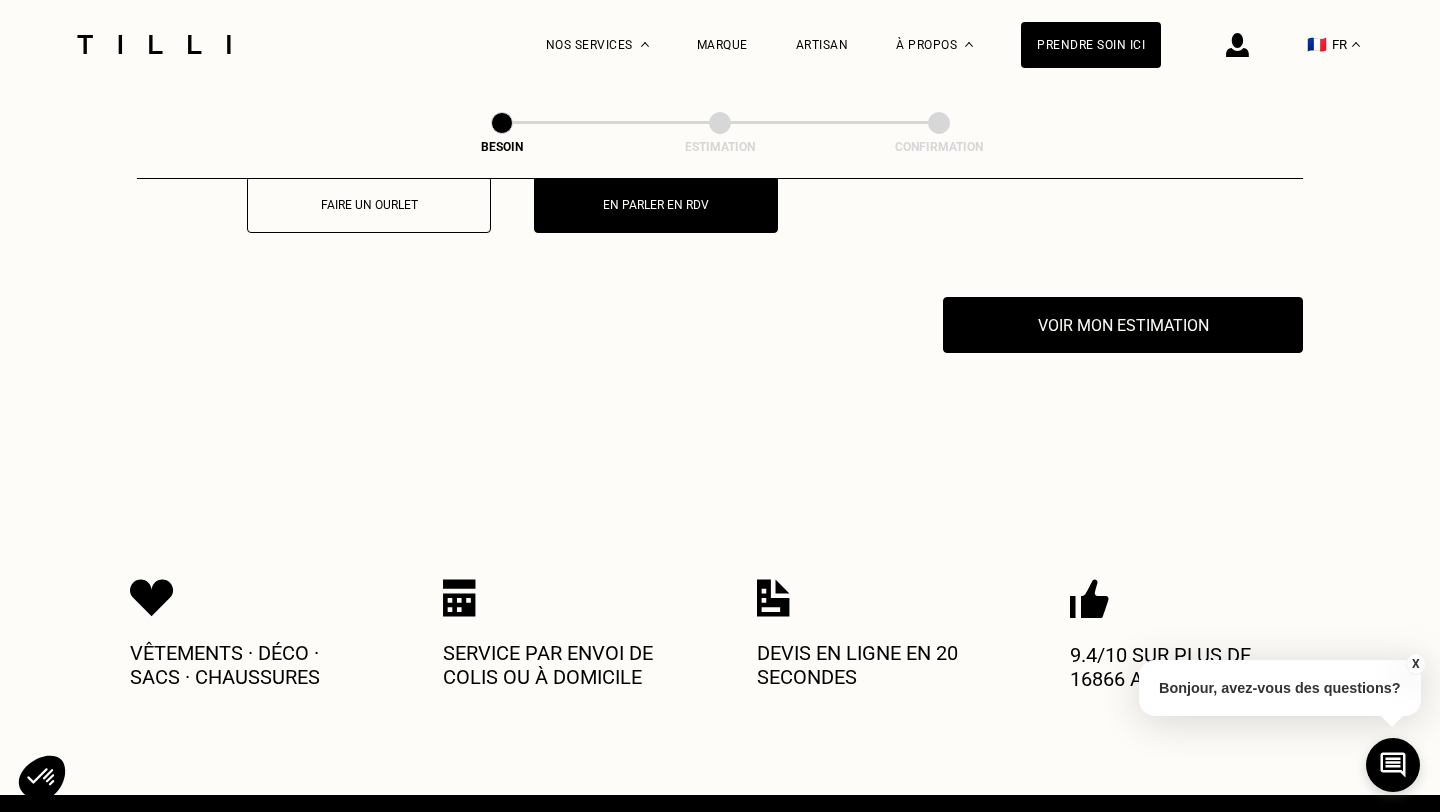scroll, scrollTop: 3137, scrollLeft: 0, axis: vertical 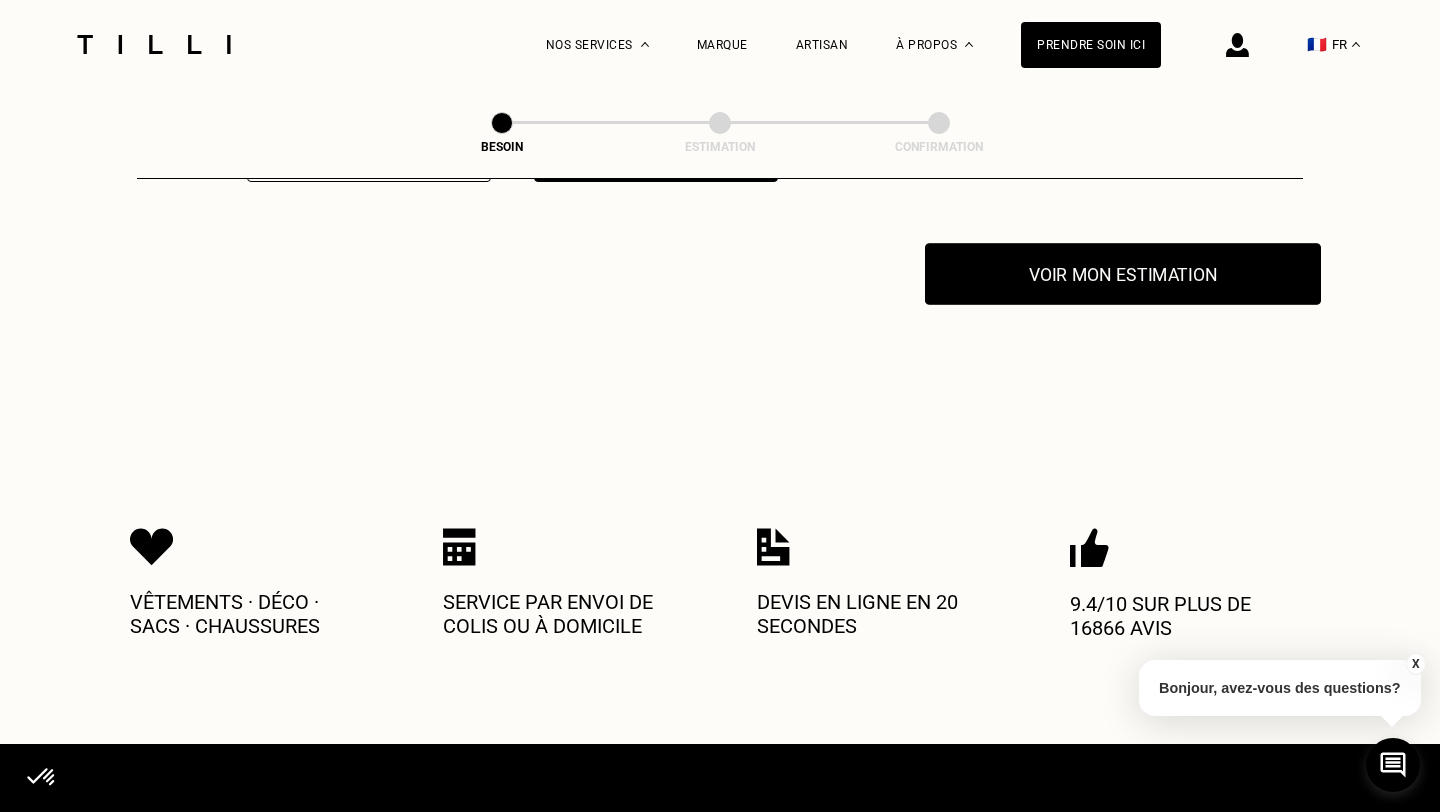 click on "Voir mon estimation" at bounding box center [1123, 274] 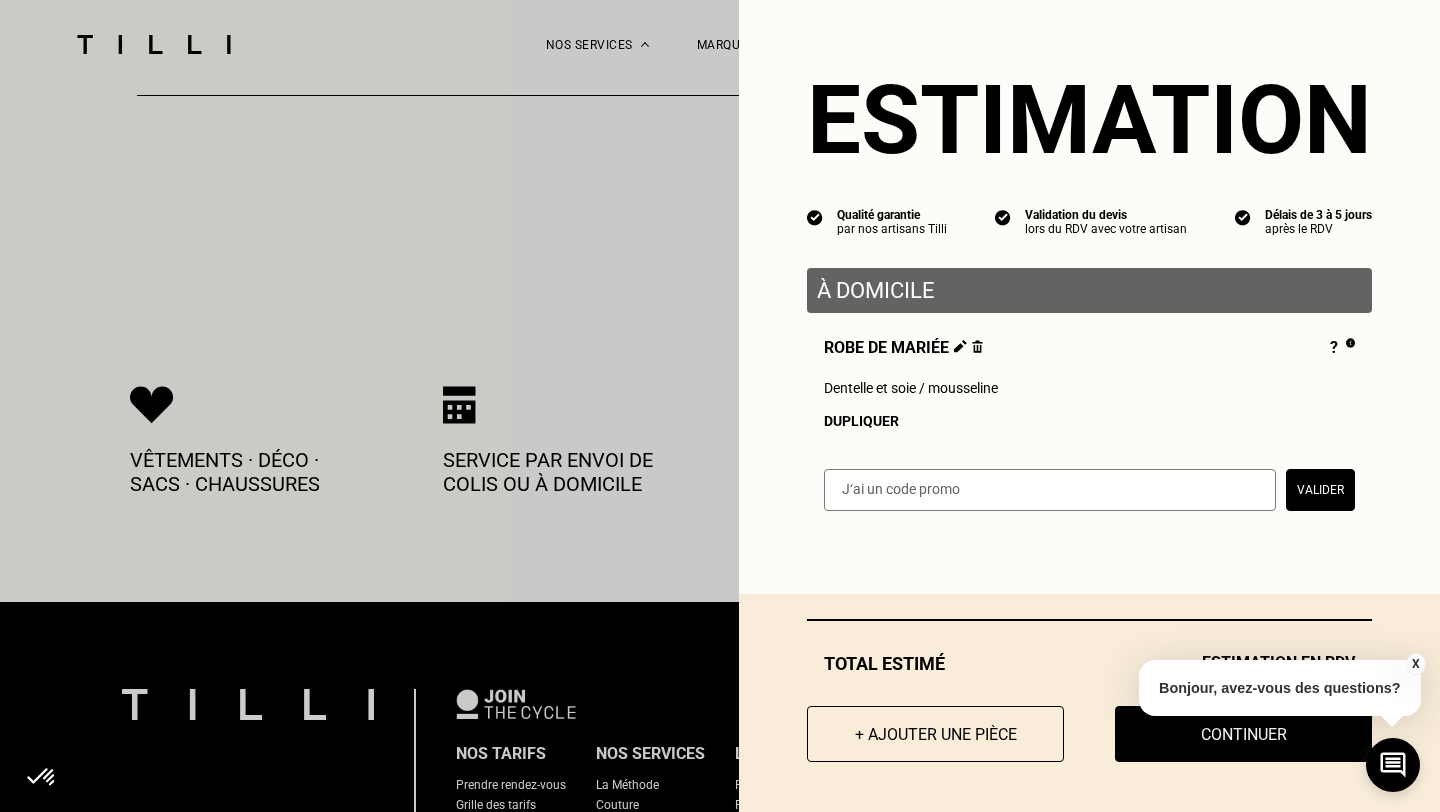 scroll, scrollTop: 3280, scrollLeft: 0, axis: vertical 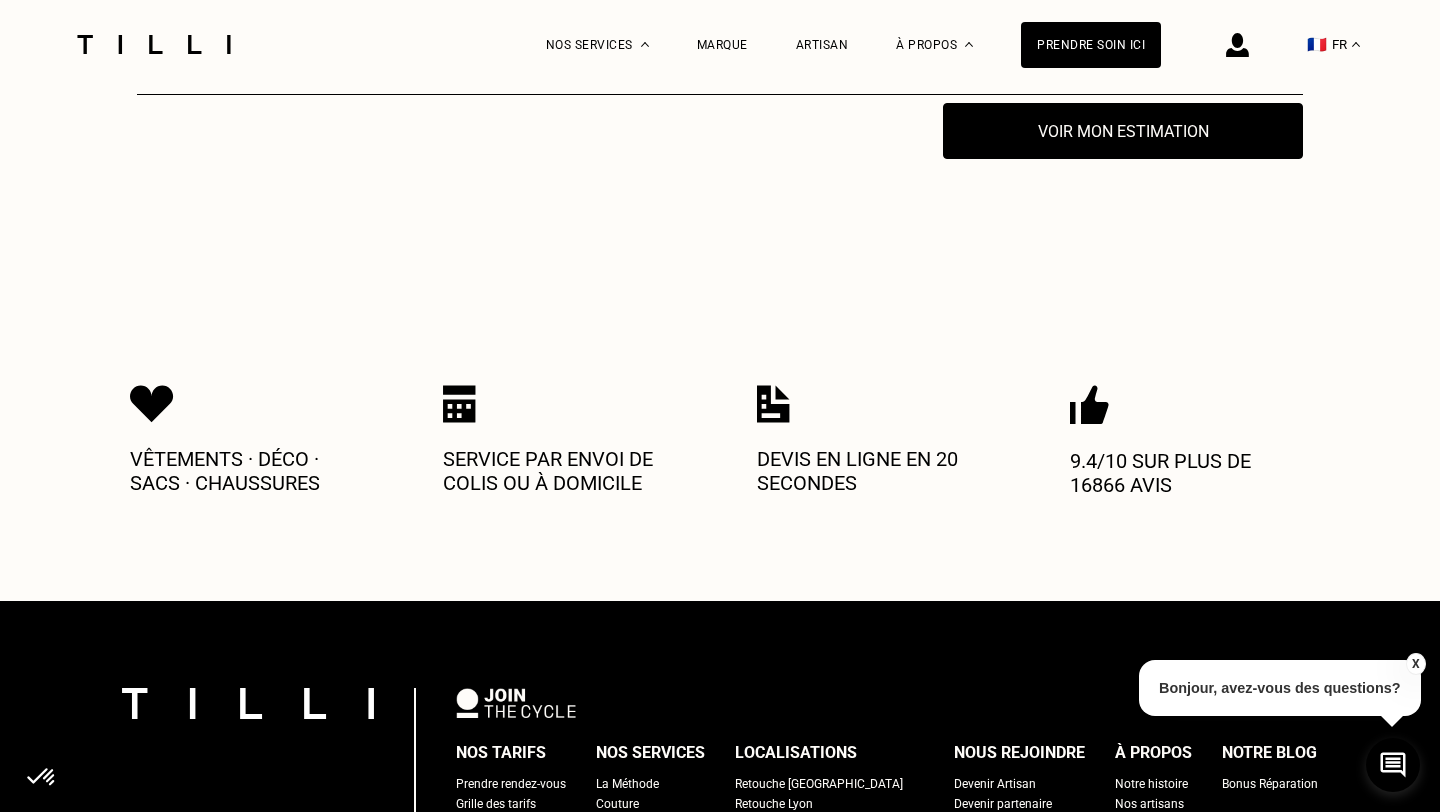 click on "X" at bounding box center [1415, 664] 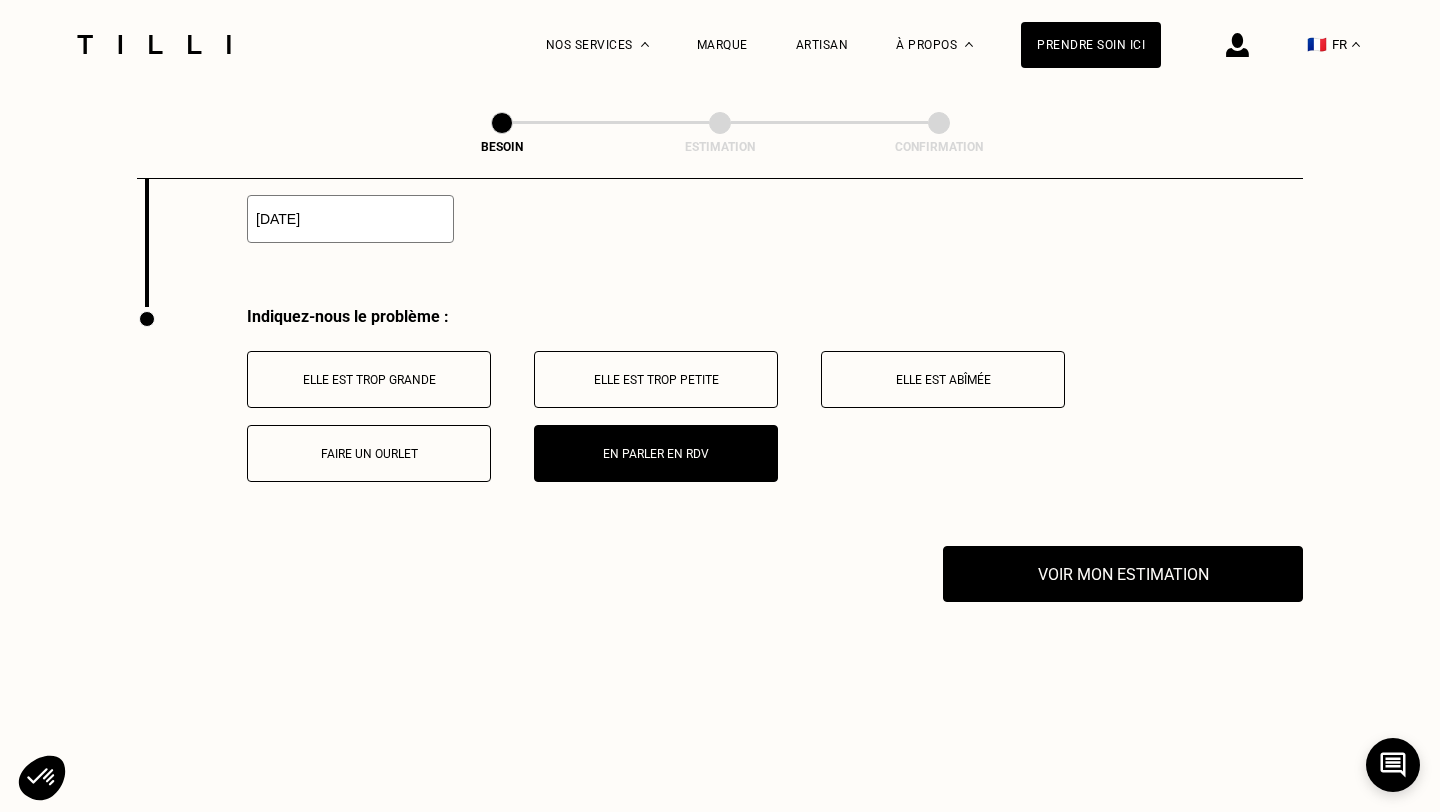 scroll, scrollTop: 2836, scrollLeft: 0, axis: vertical 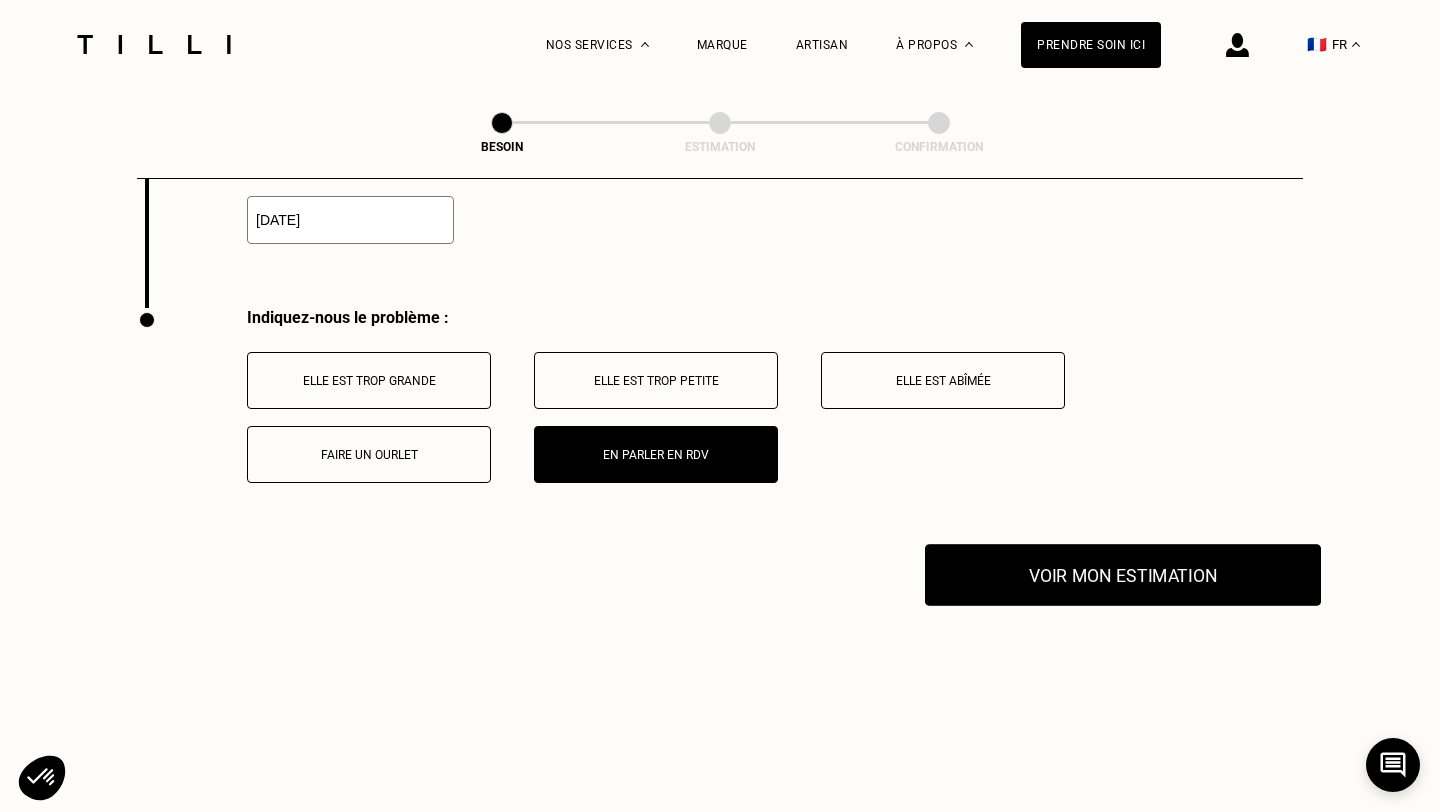 click on "Voir mon estimation" at bounding box center [1123, 575] 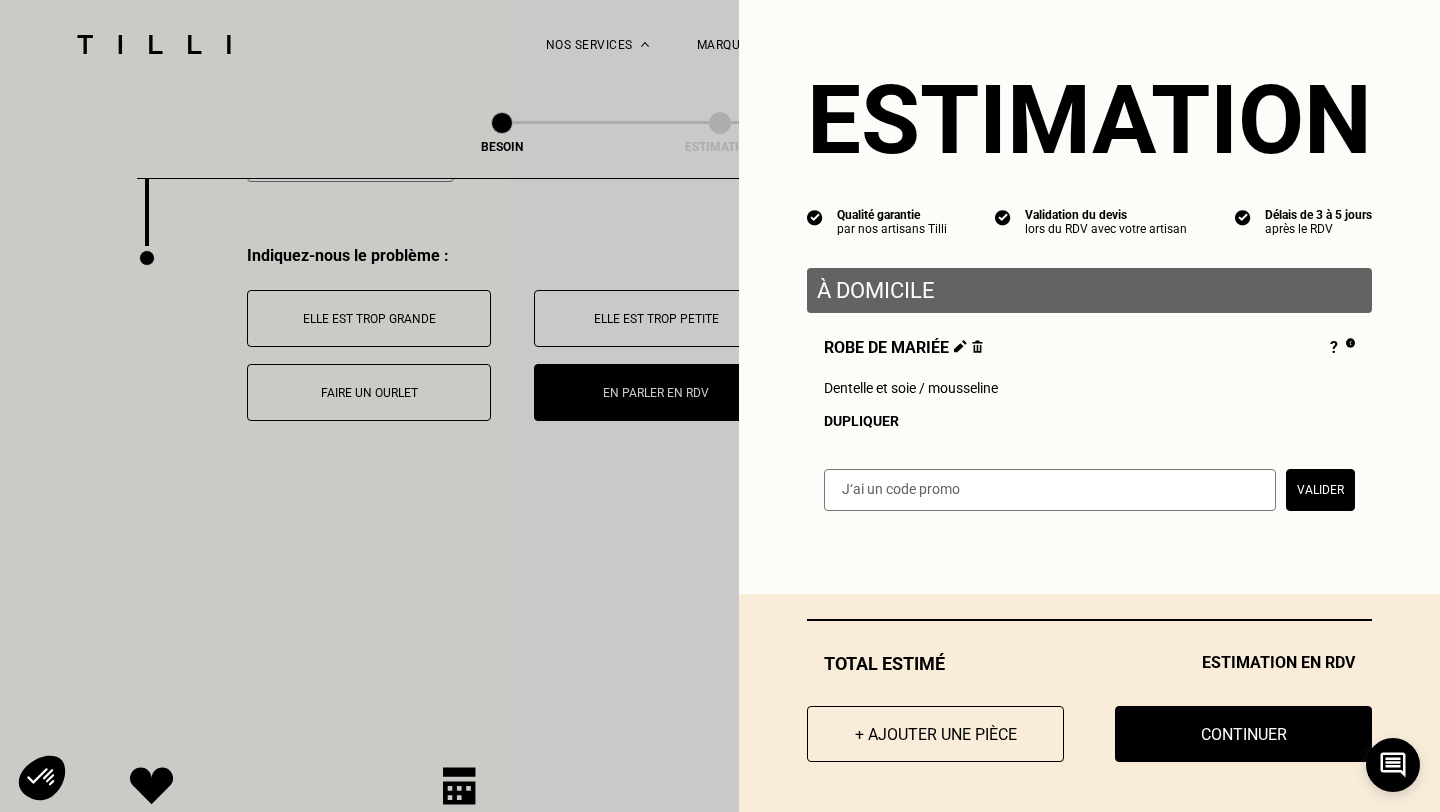 scroll, scrollTop: 2957, scrollLeft: 0, axis: vertical 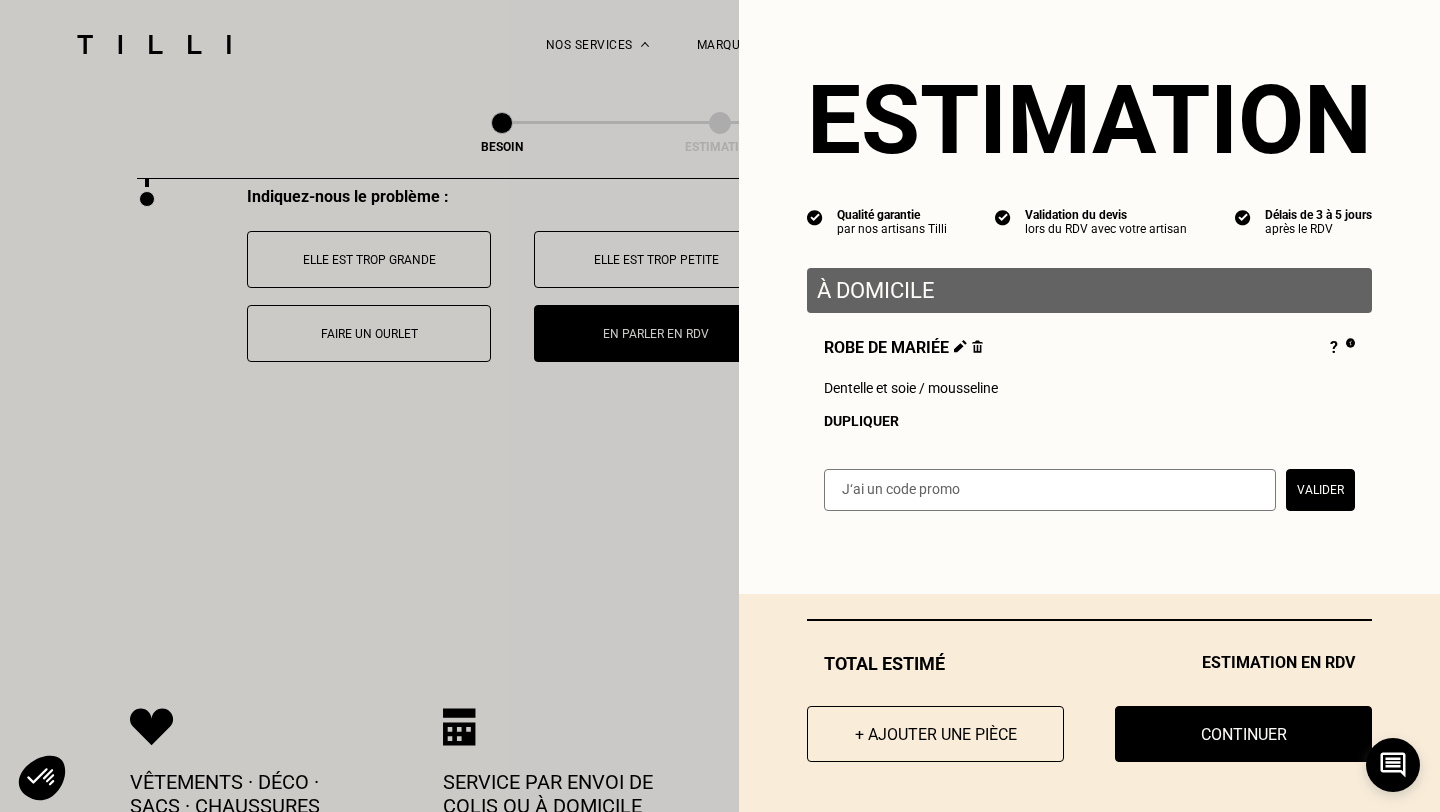 click on "Dentelle et soie / mousseline" at bounding box center (911, 388) 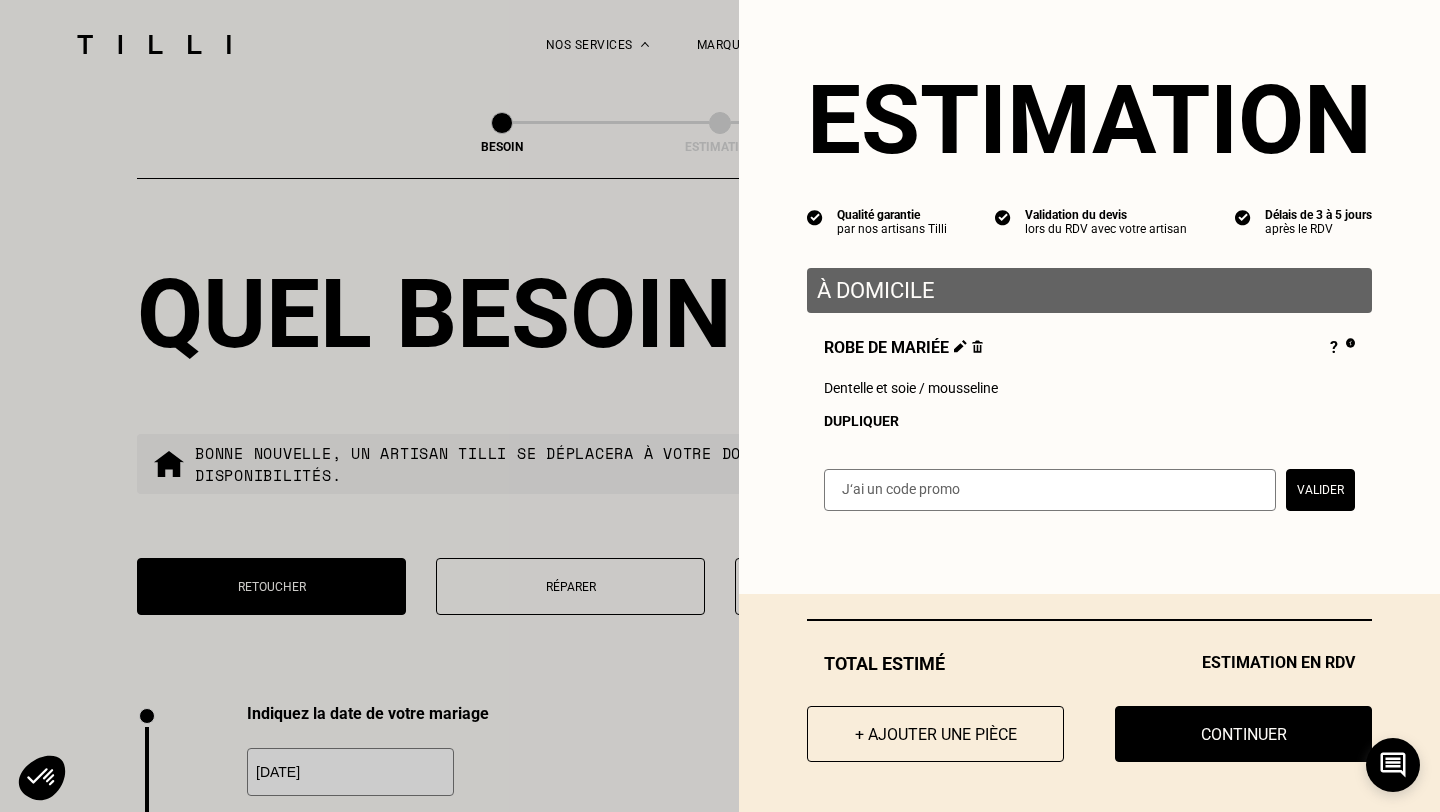scroll, scrollTop: 2259, scrollLeft: 0, axis: vertical 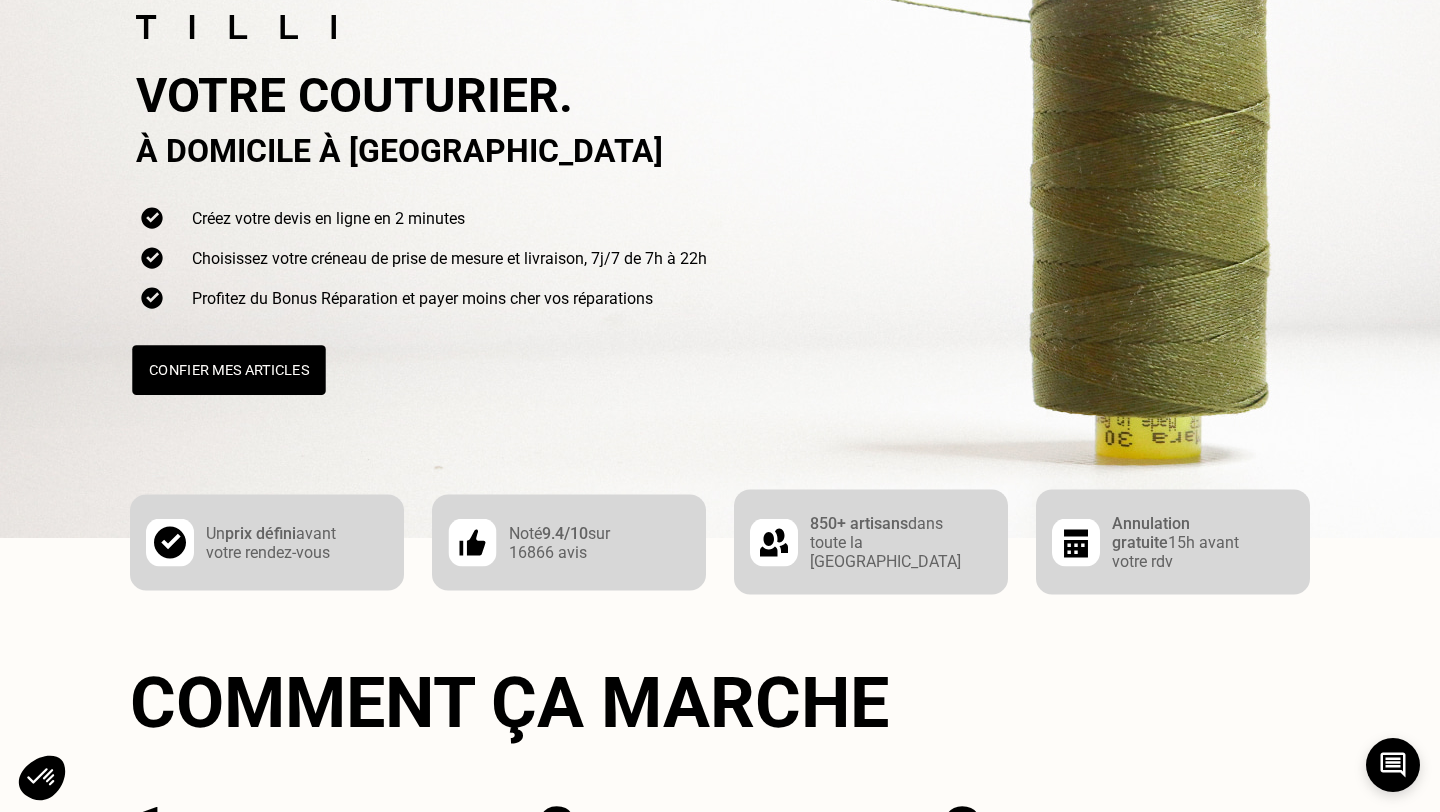 click on "Confier mes articles" at bounding box center [228, 370] 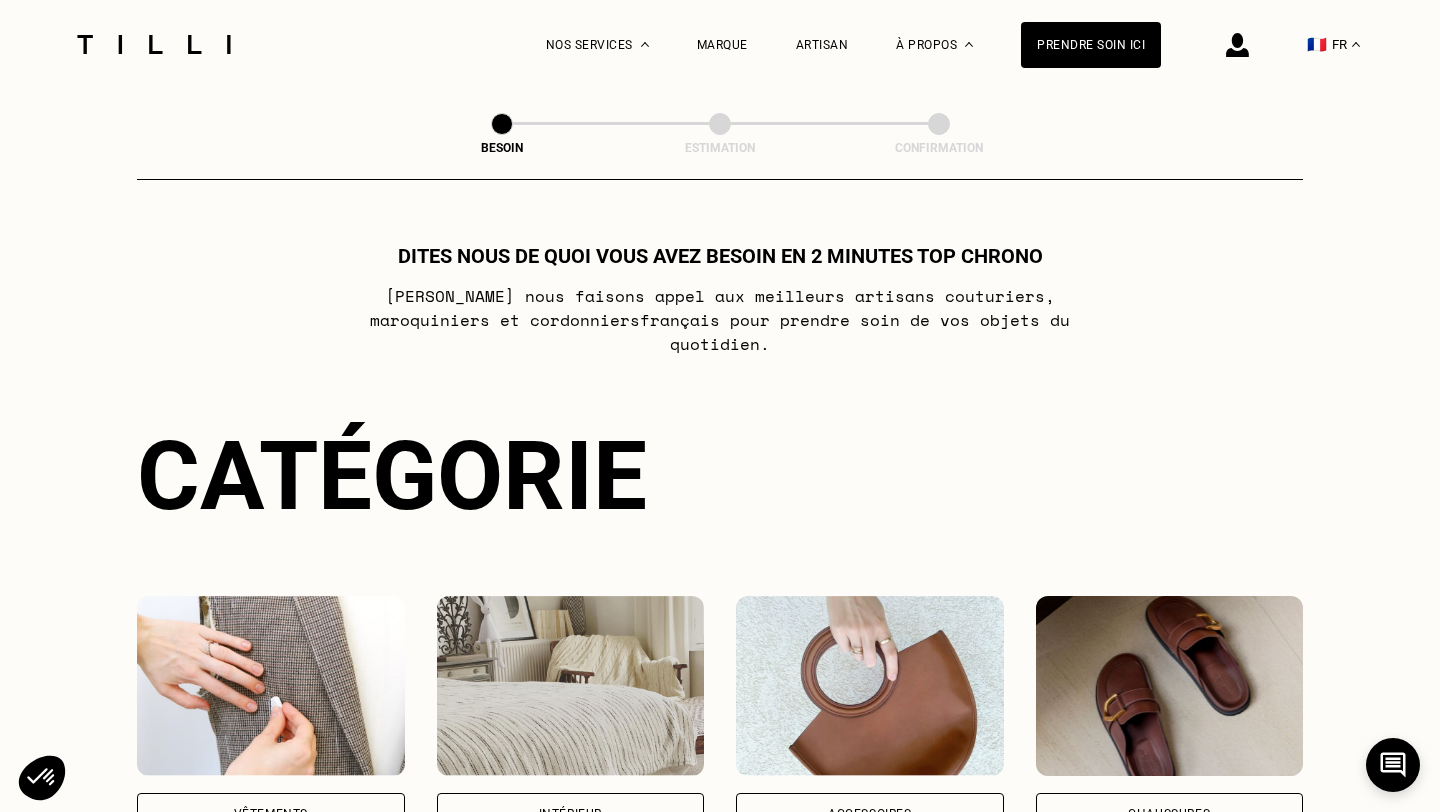 scroll, scrollTop: 282, scrollLeft: 0, axis: vertical 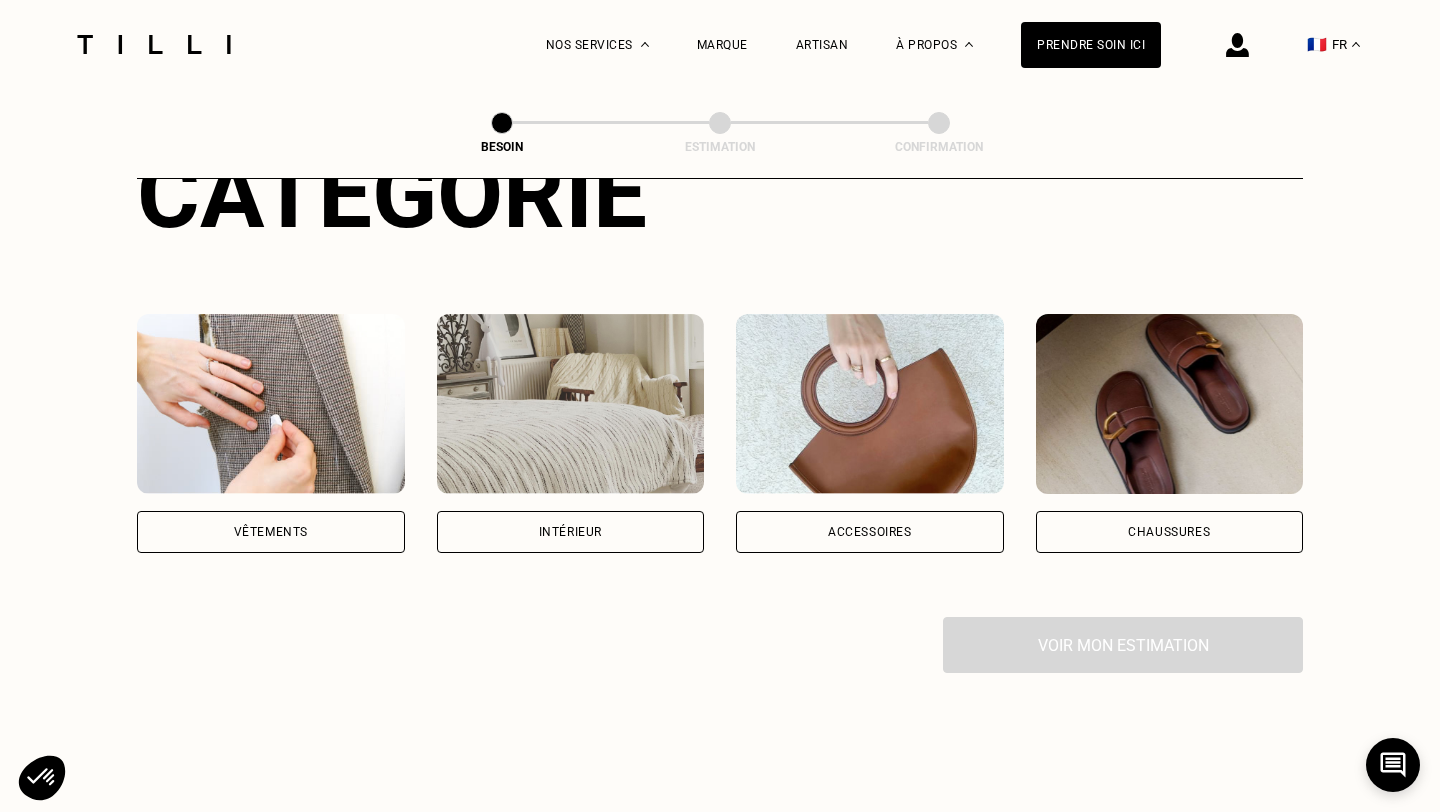 click on "Vêtements" at bounding box center [271, 532] 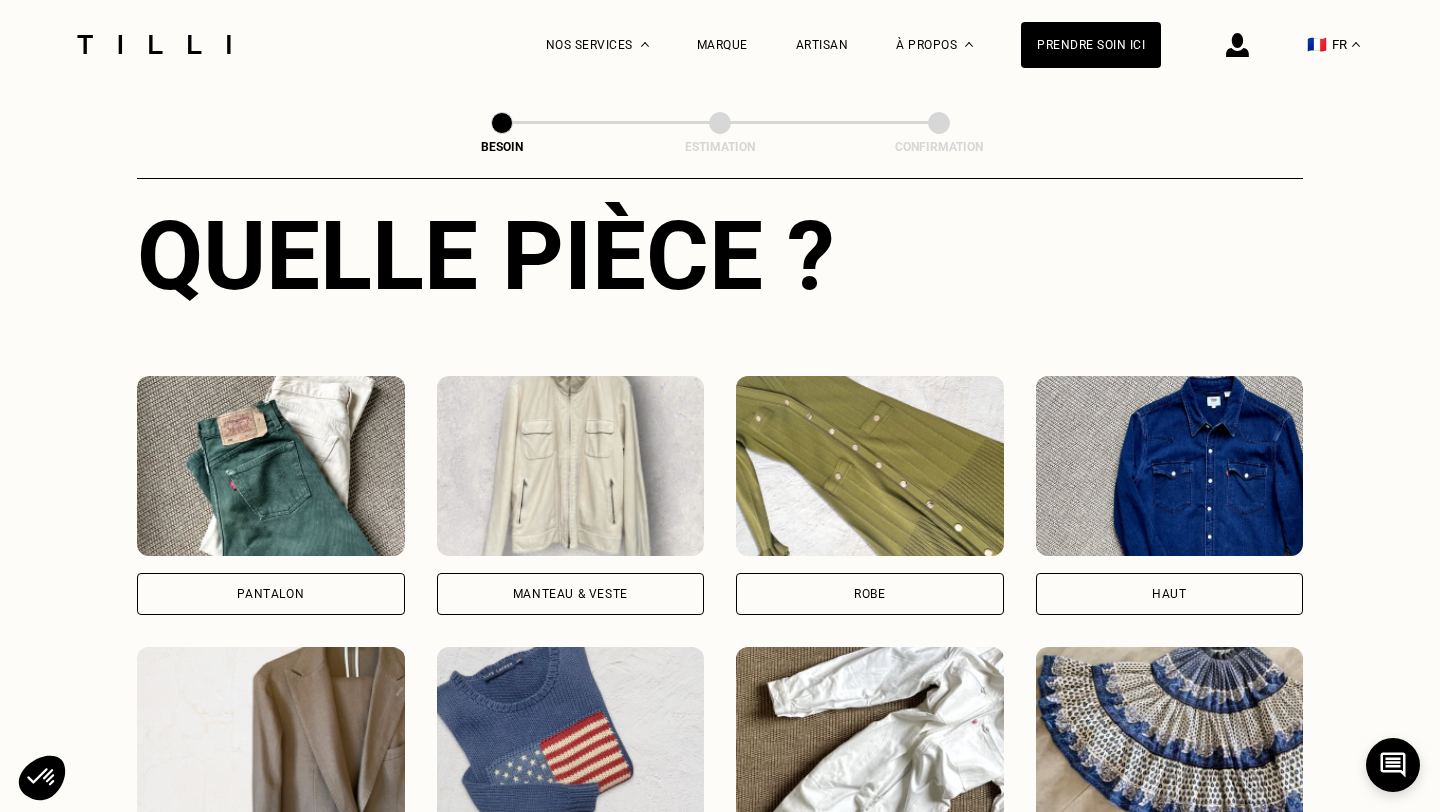 scroll, scrollTop: 780, scrollLeft: 0, axis: vertical 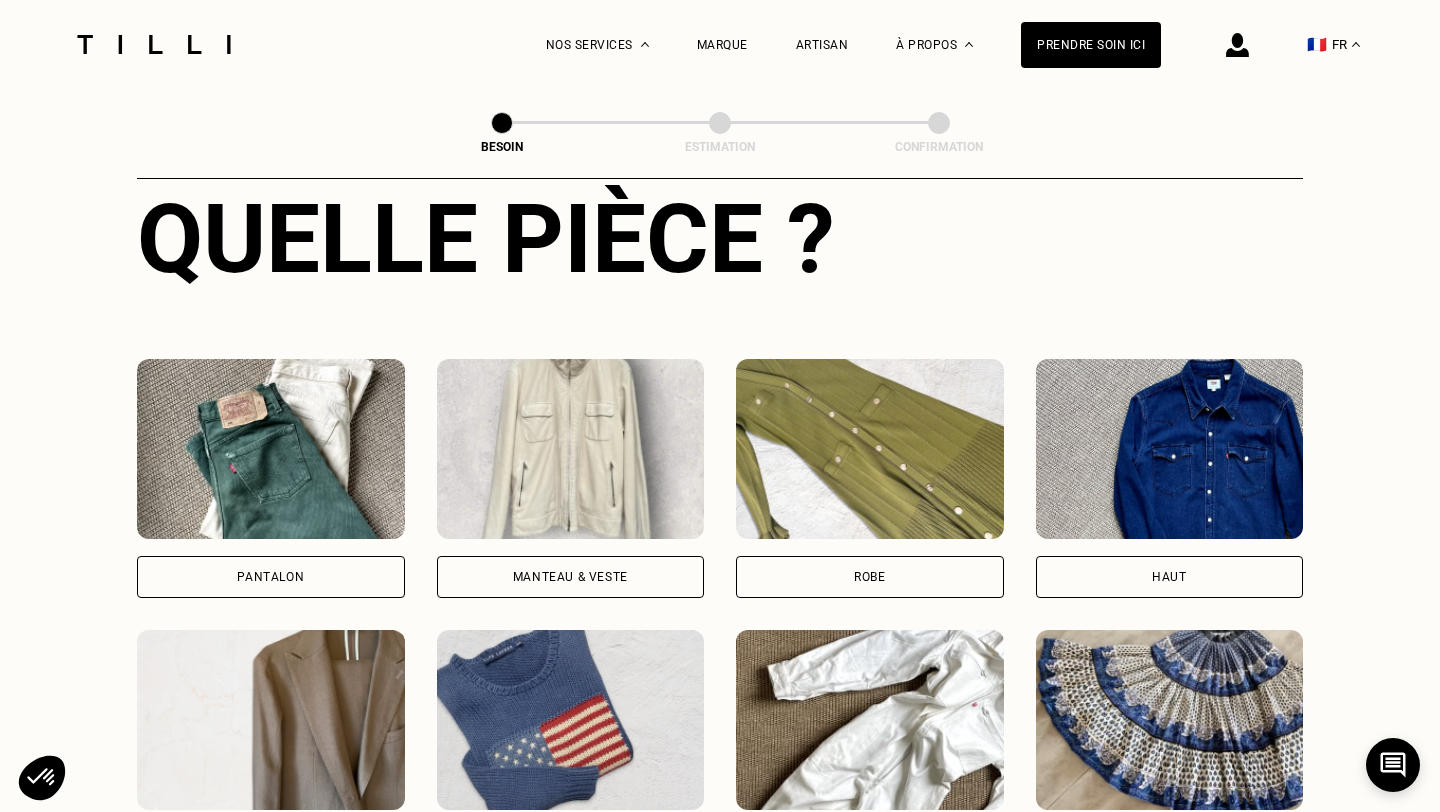 click on "Robe" at bounding box center [870, 577] 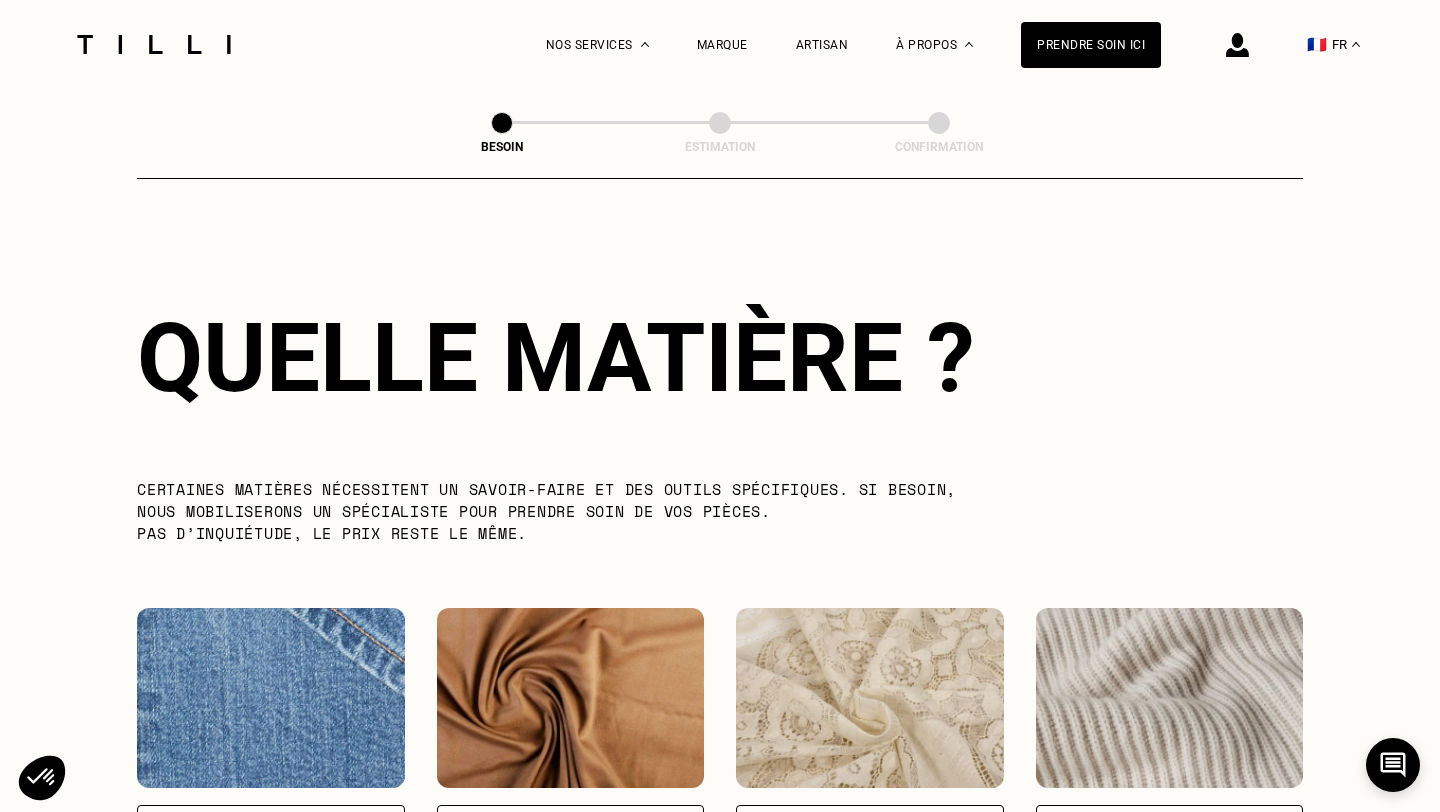 scroll, scrollTop: 1738, scrollLeft: 0, axis: vertical 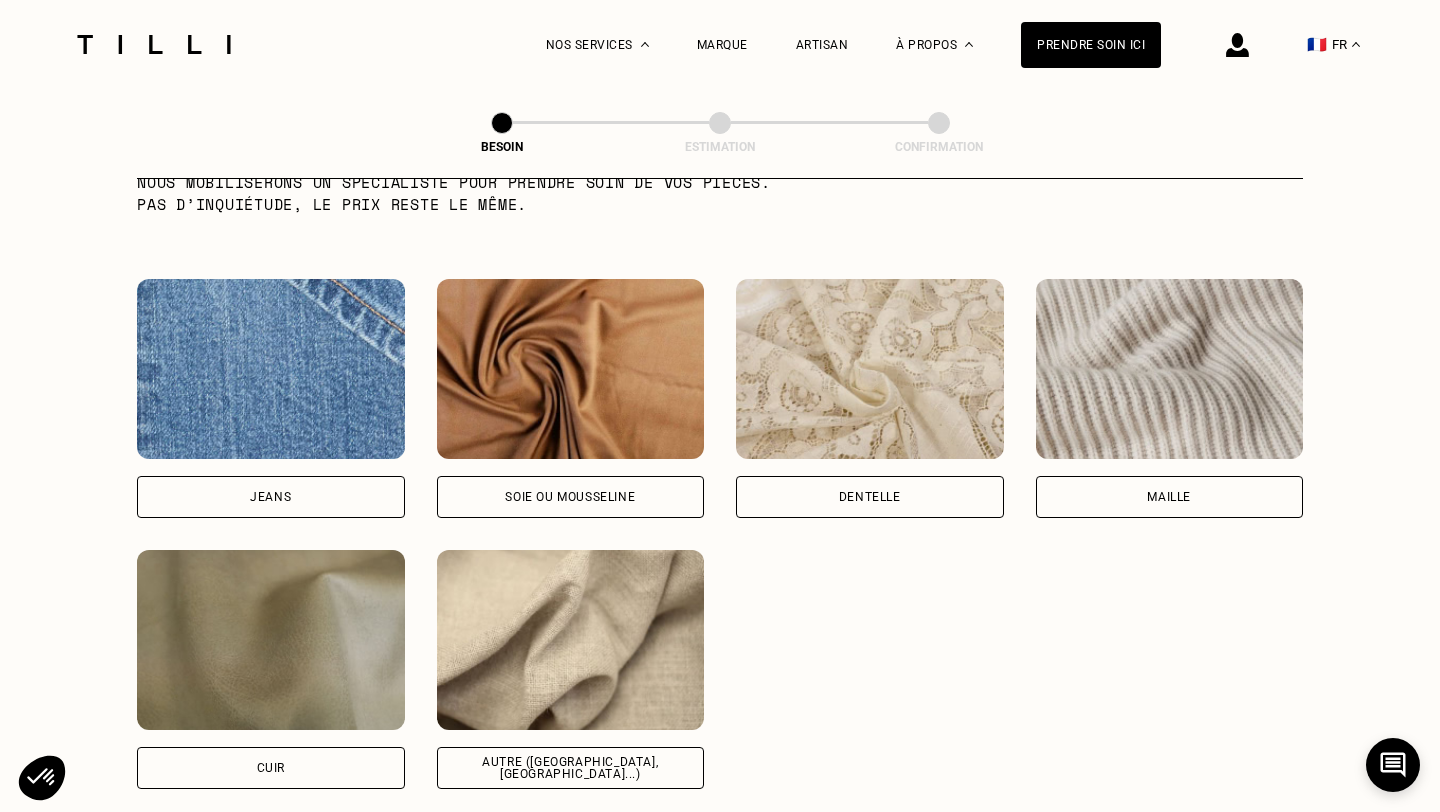 click on "Soie ou mousseline" at bounding box center (571, 497) 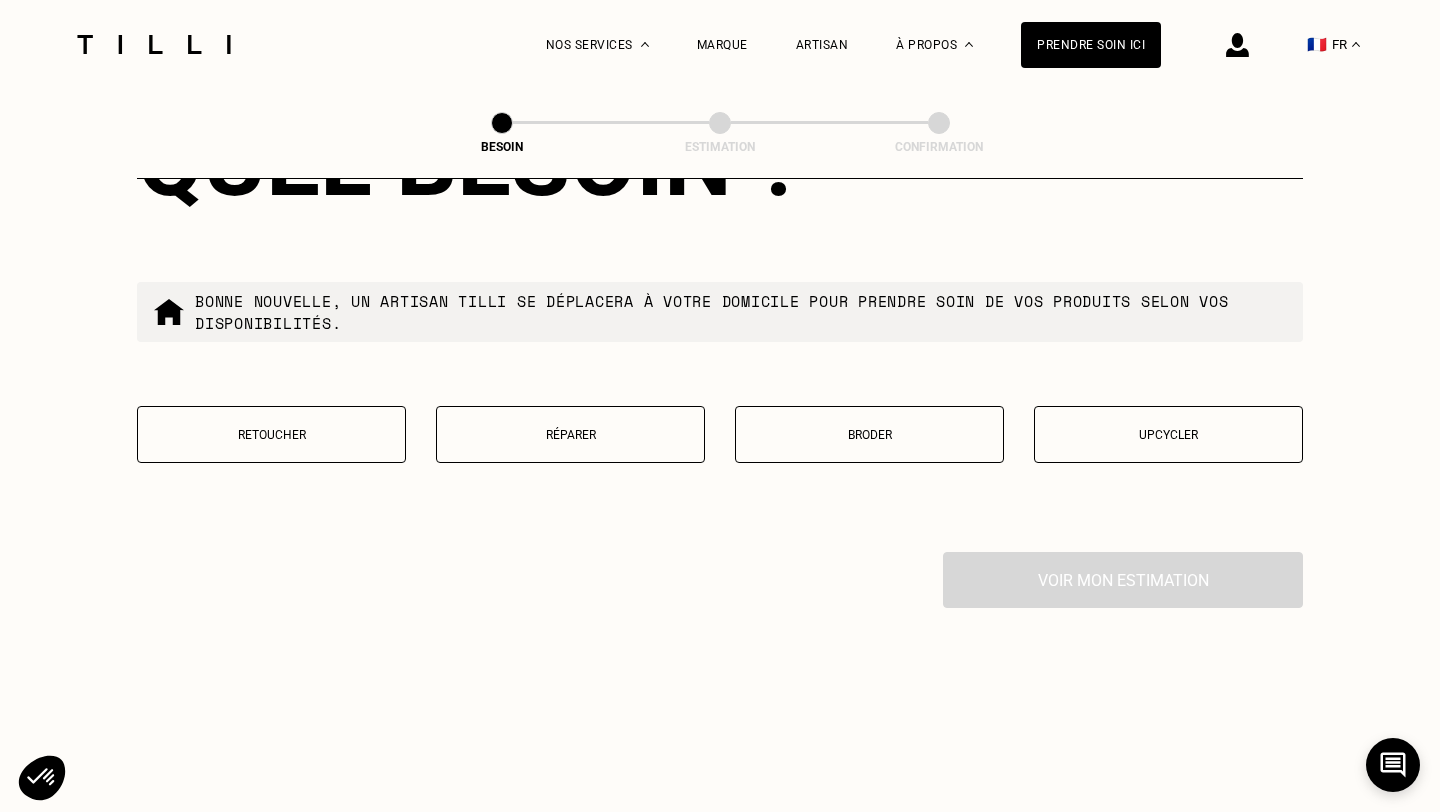 scroll, scrollTop: 3400, scrollLeft: 0, axis: vertical 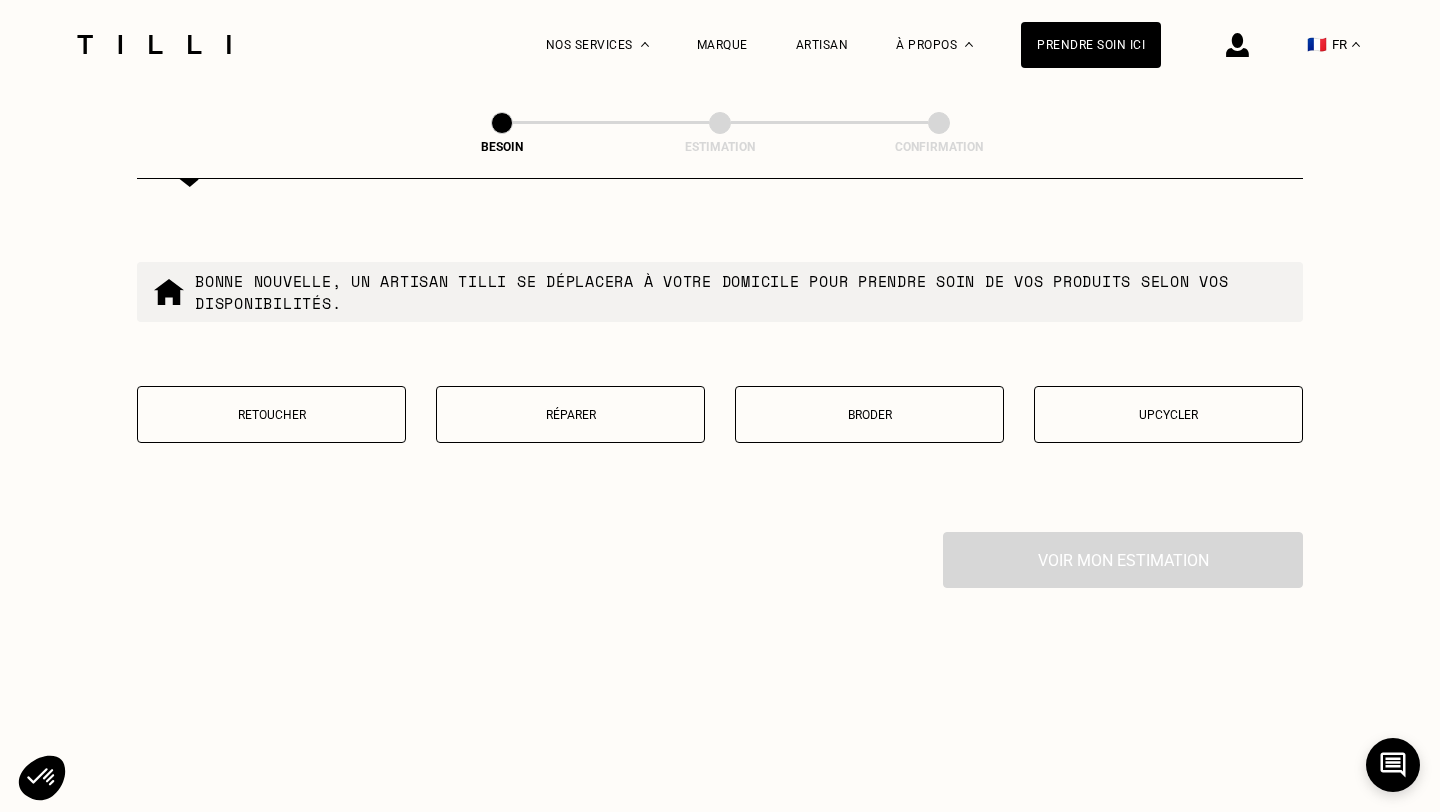 click on "Upcycler" at bounding box center (1168, 415) 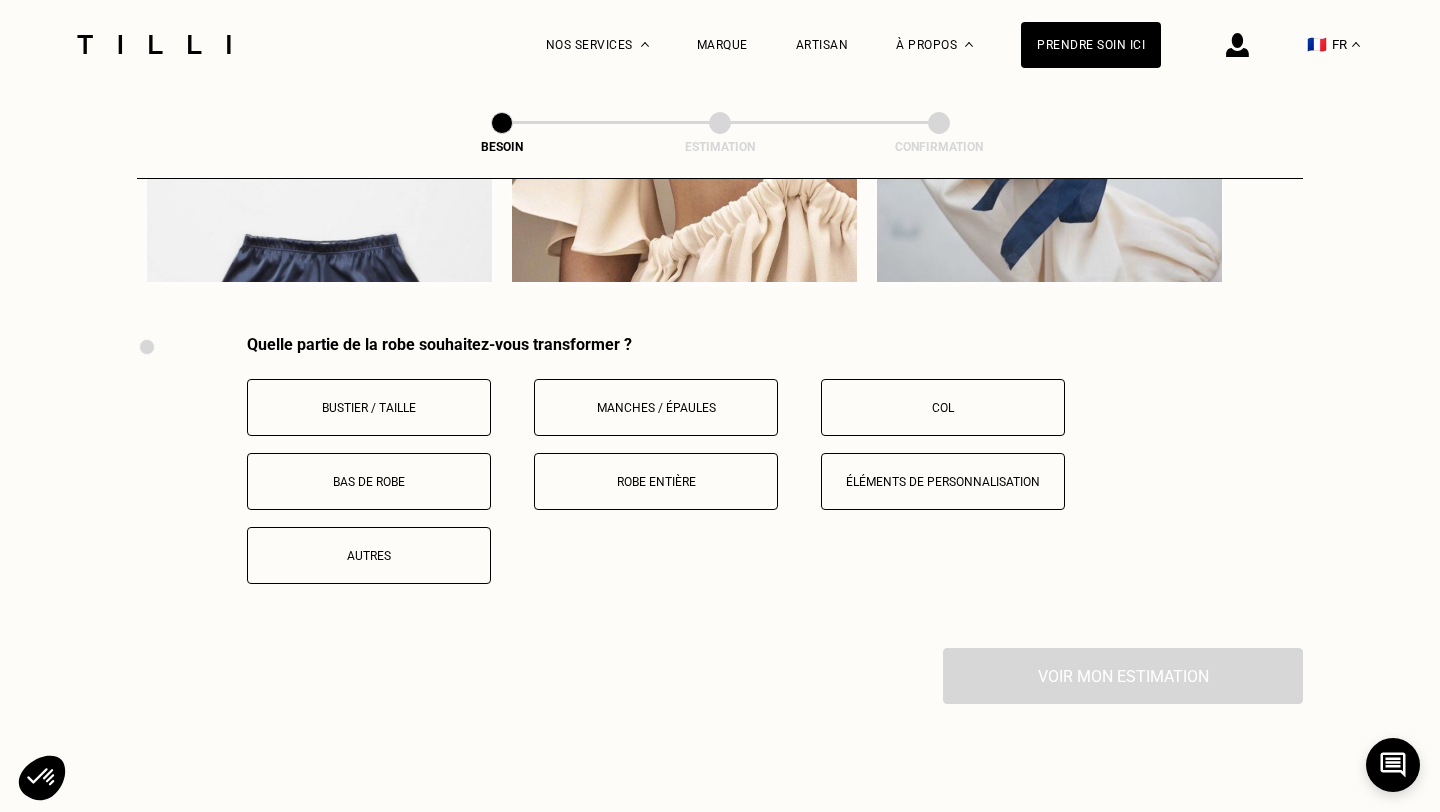 scroll, scrollTop: 4054, scrollLeft: 0, axis: vertical 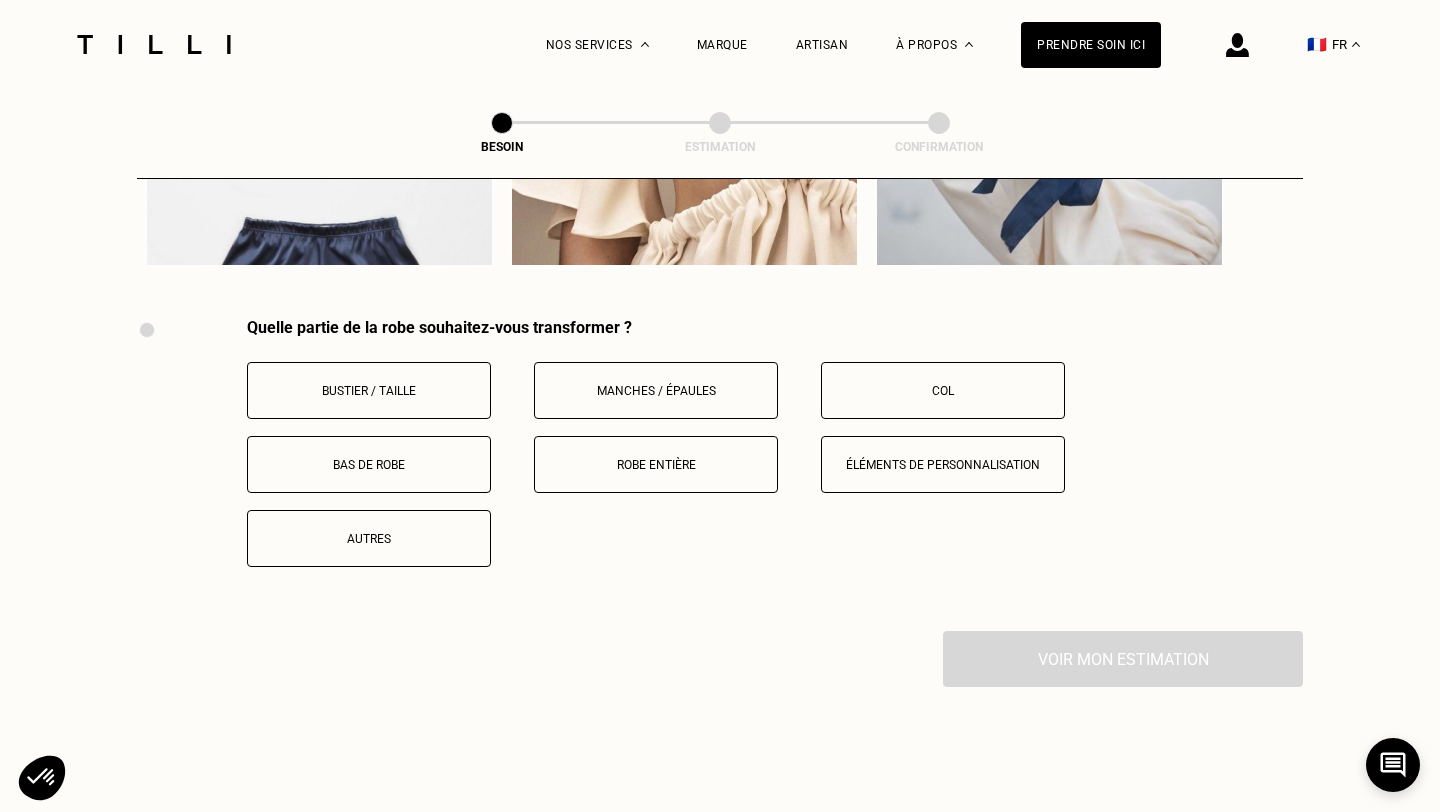 click on "Robe entière" at bounding box center [656, 465] 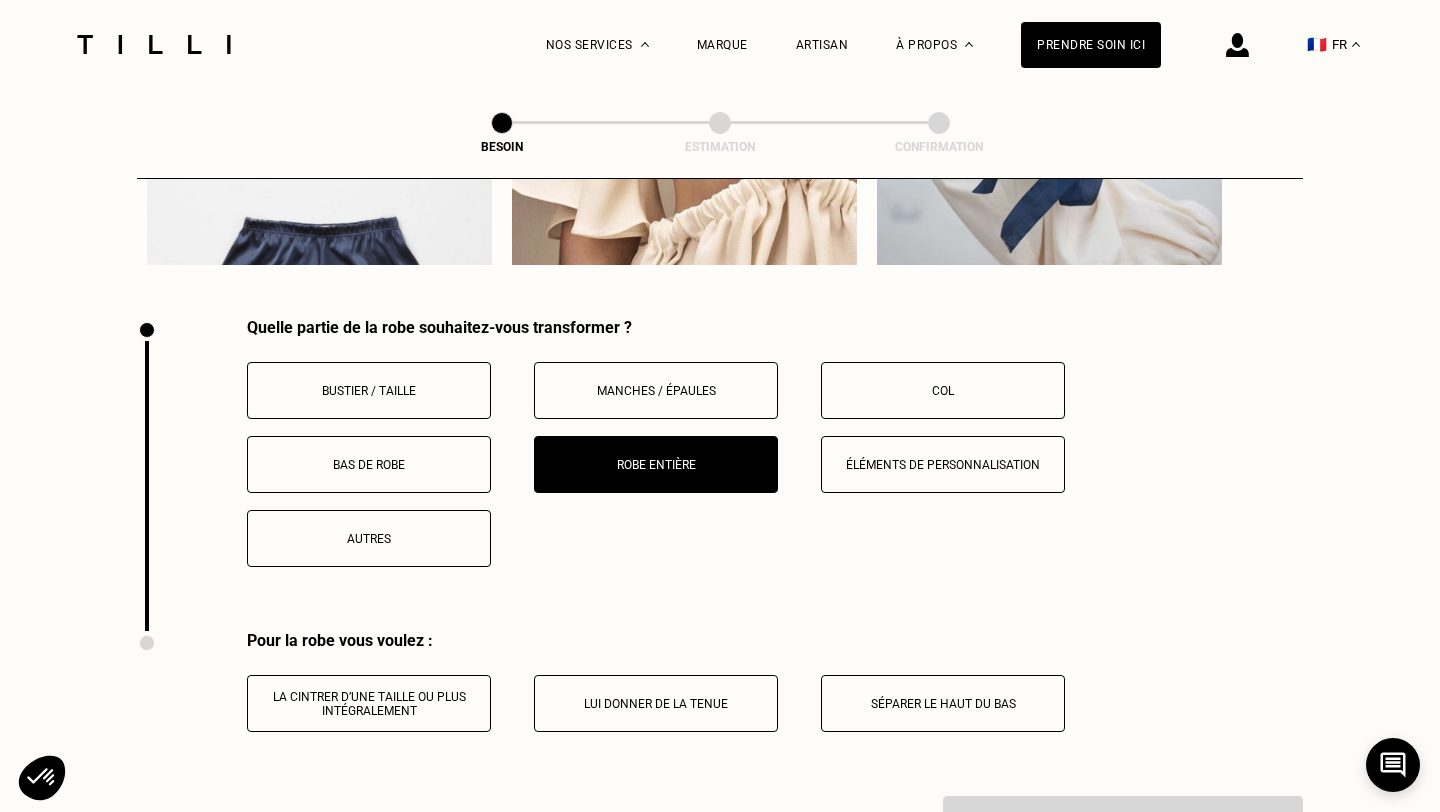 click on "Robe entière" at bounding box center [656, 465] 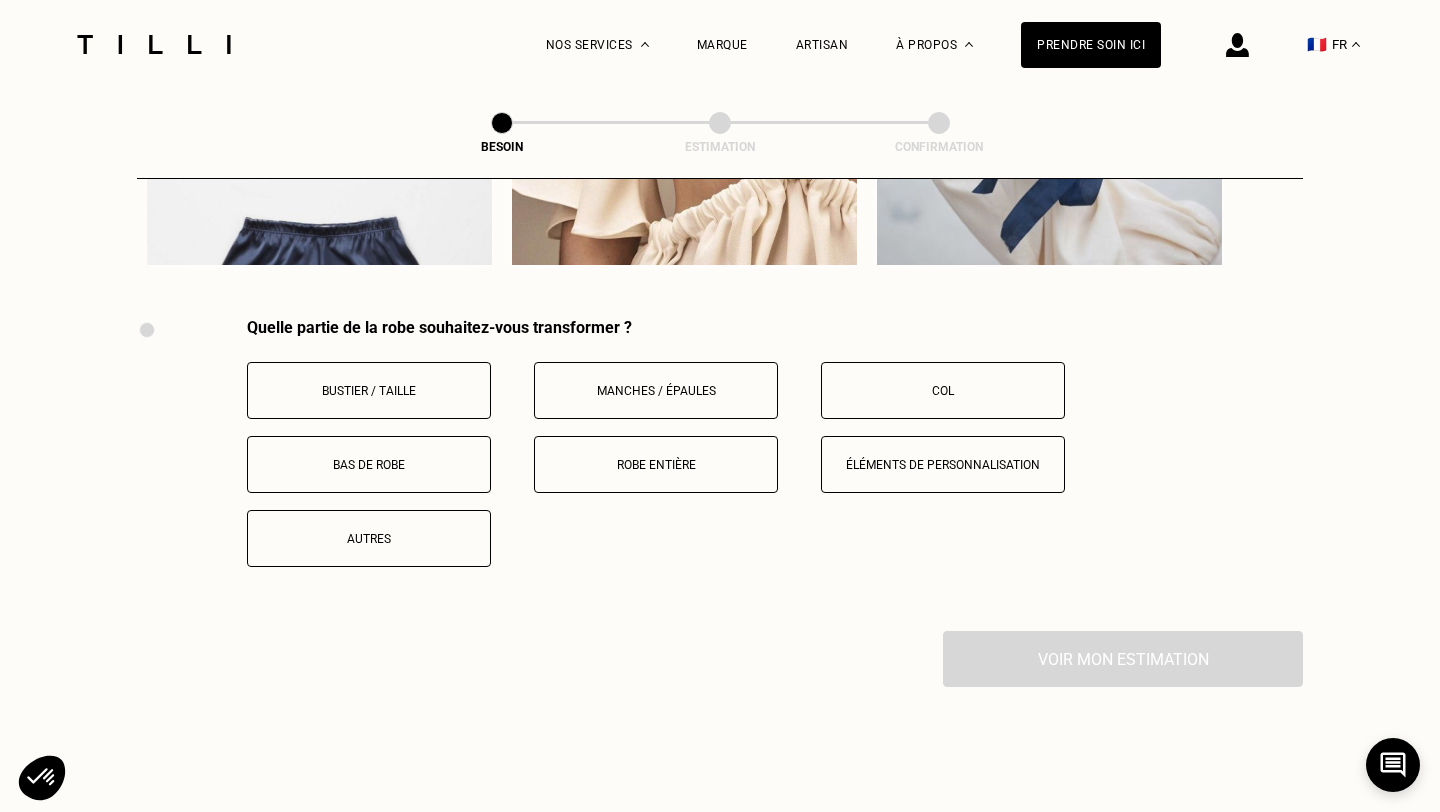 click on "Bas de robe" at bounding box center (369, 465) 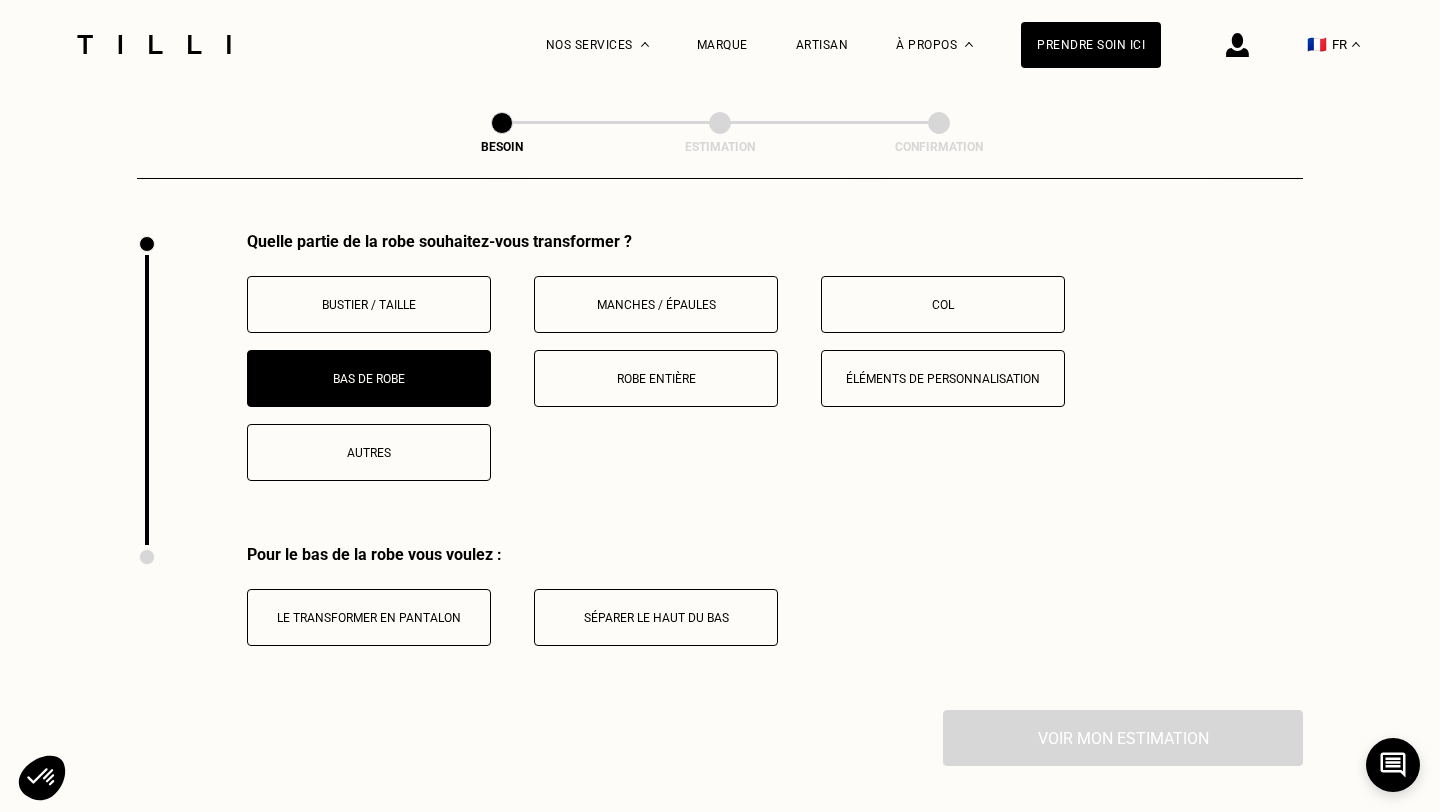 scroll, scrollTop: 4141, scrollLeft: 0, axis: vertical 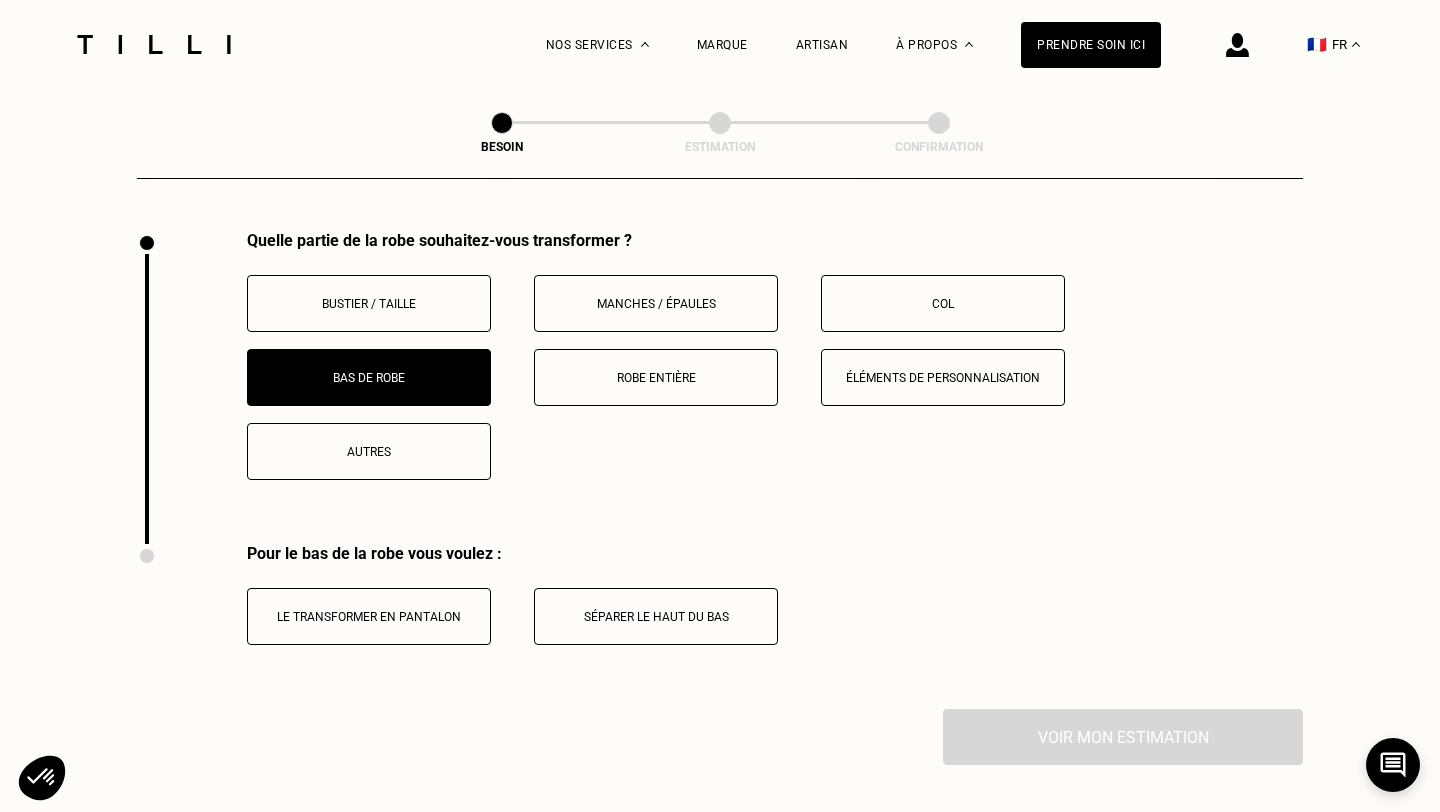 click on "Autres" at bounding box center [369, 452] 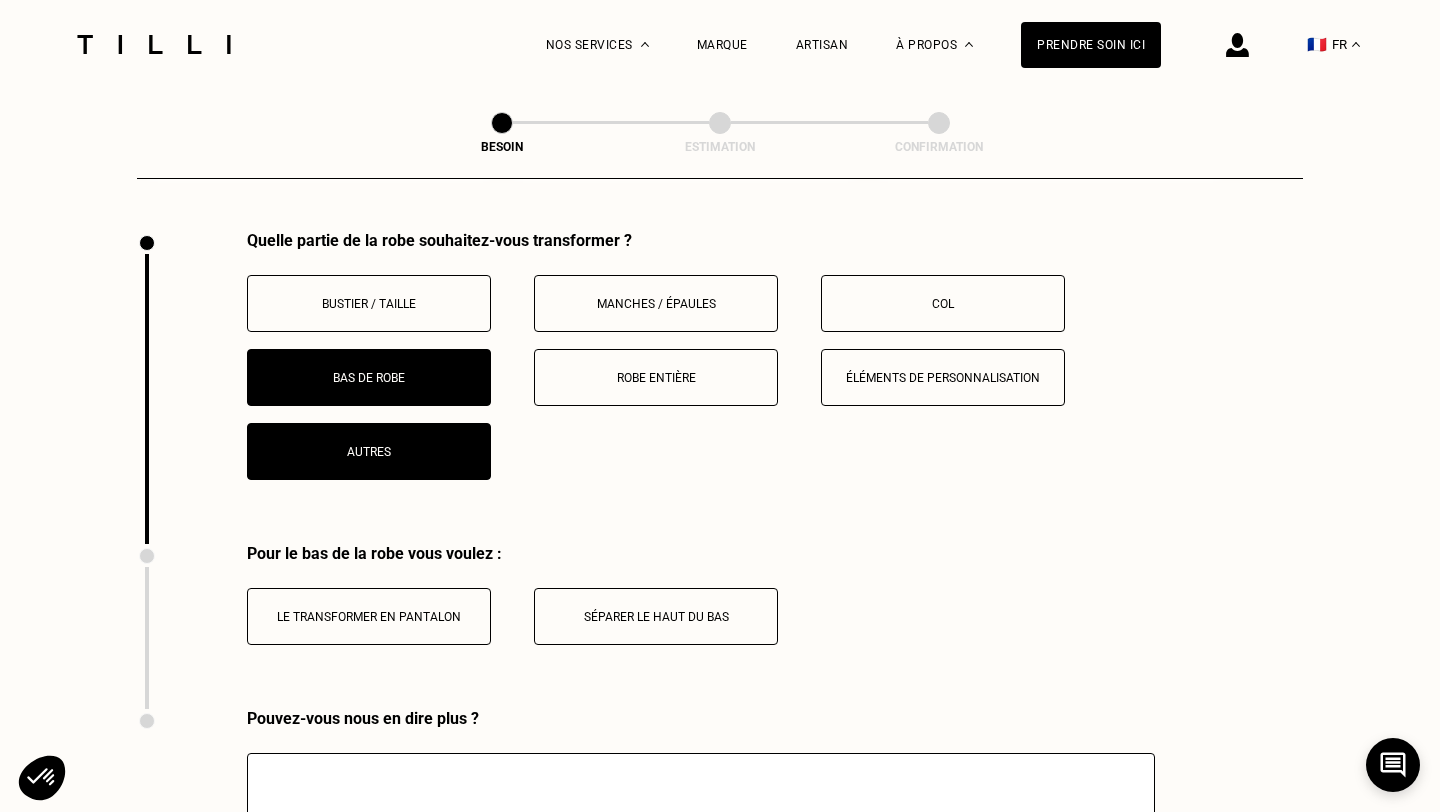 click on "Bas de robe" at bounding box center [369, 377] 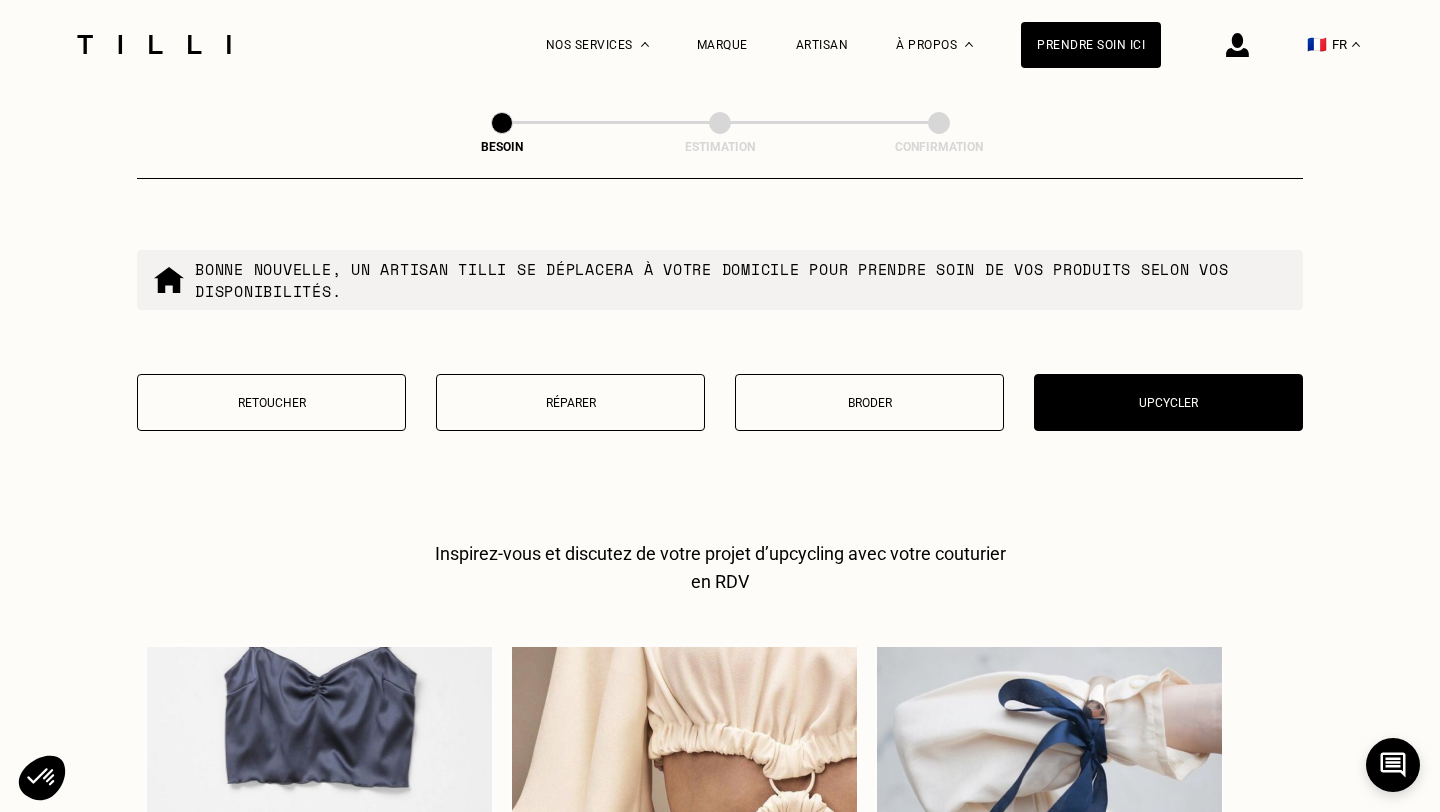 scroll, scrollTop: 3350, scrollLeft: 0, axis: vertical 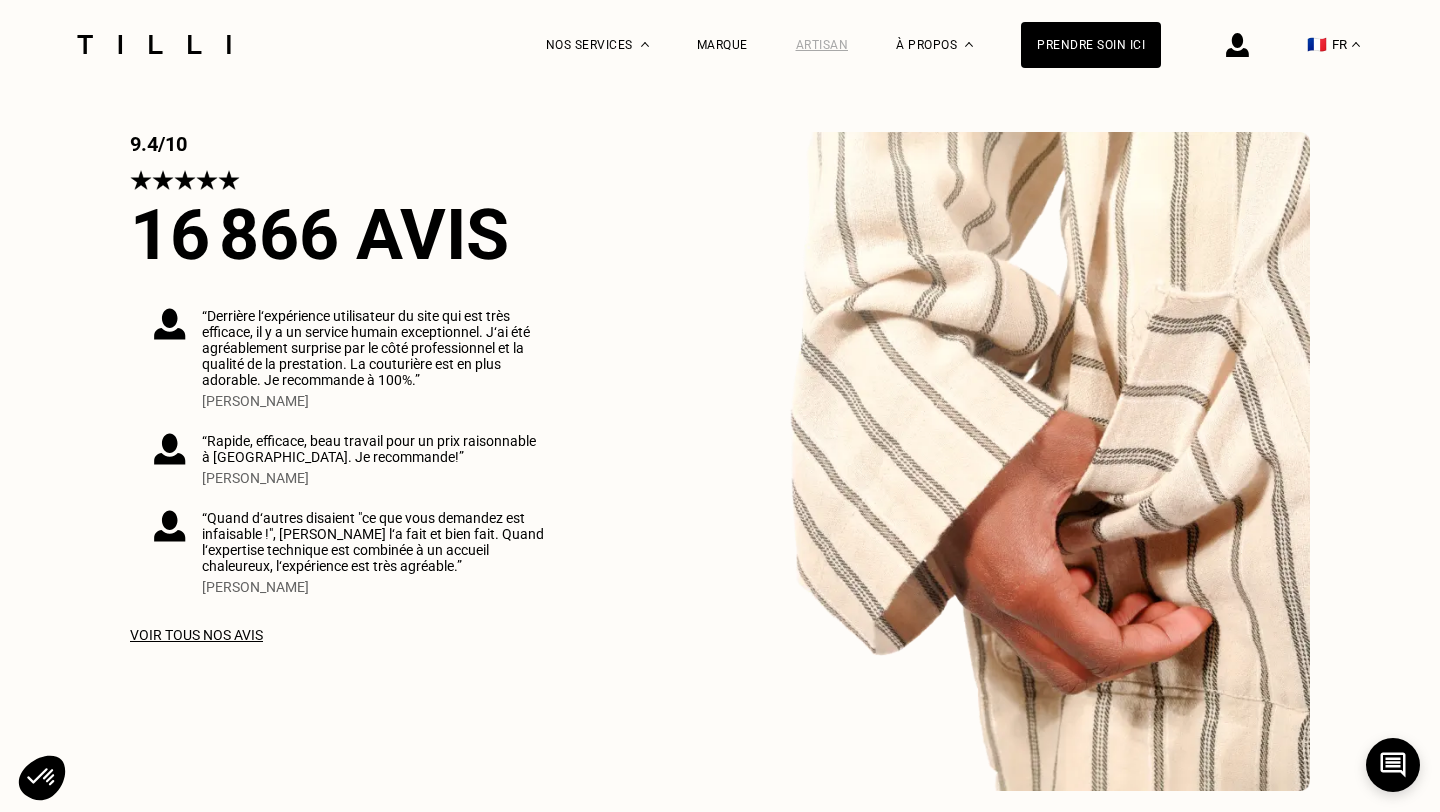 click on "Artisan" at bounding box center (822, 45) 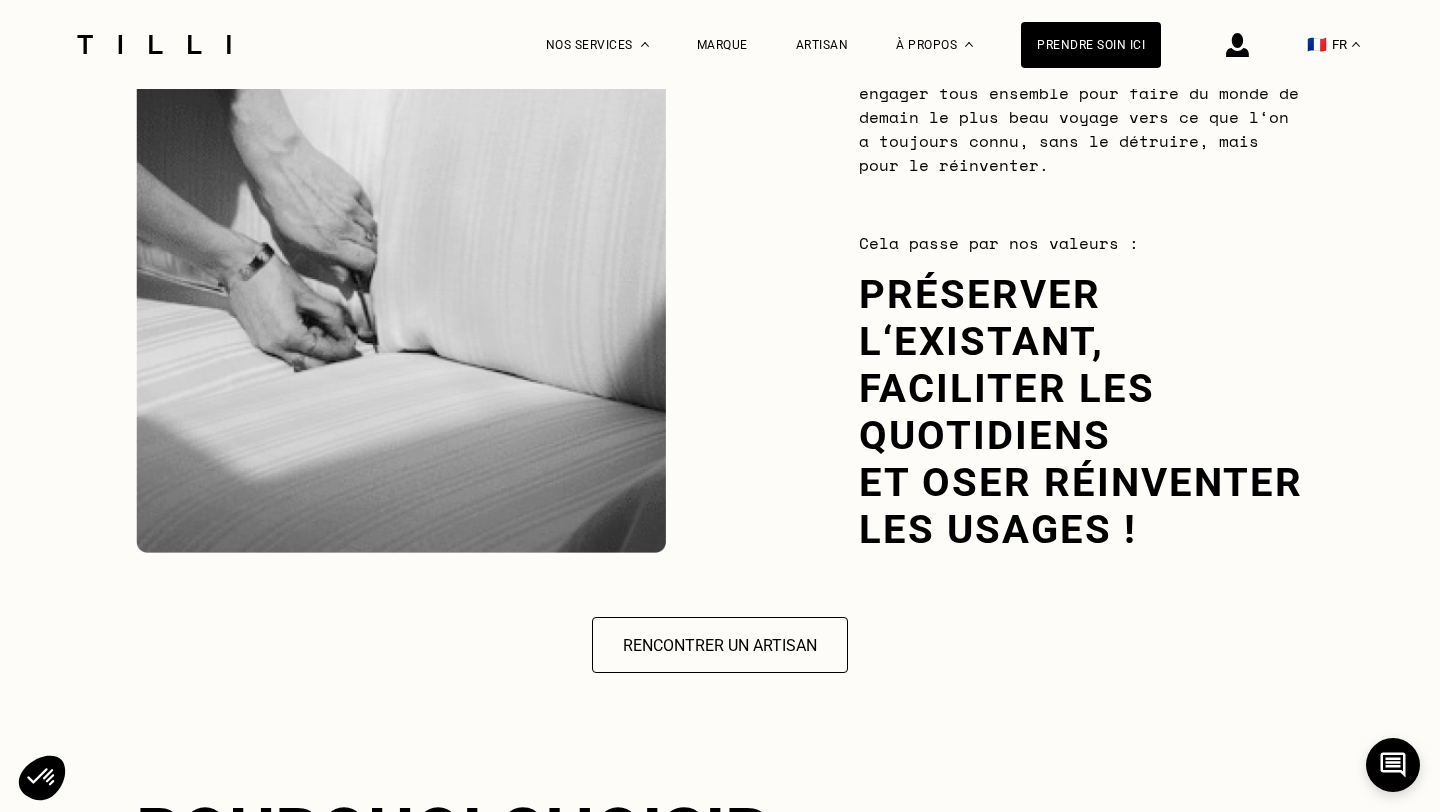 scroll, scrollTop: 2758, scrollLeft: 0, axis: vertical 